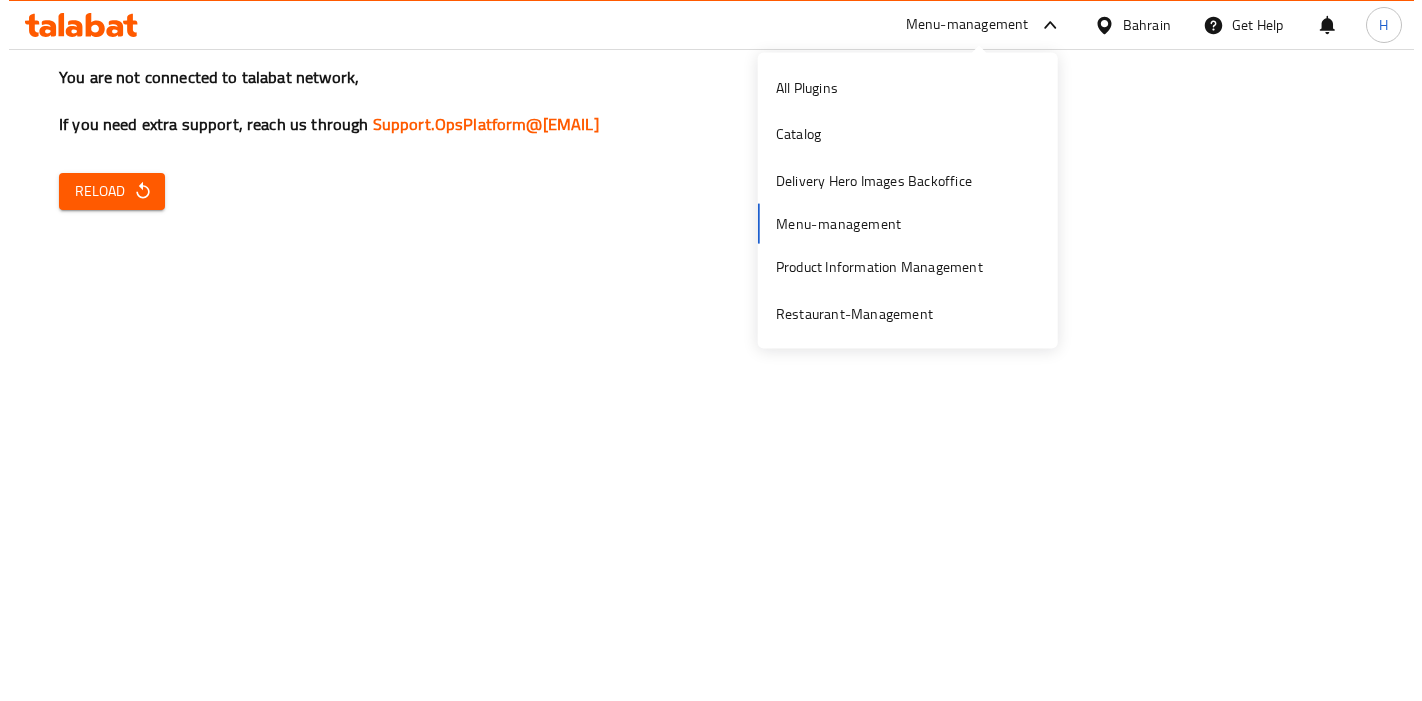 scroll, scrollTop: 0, scrollLeft: 0, axis: both 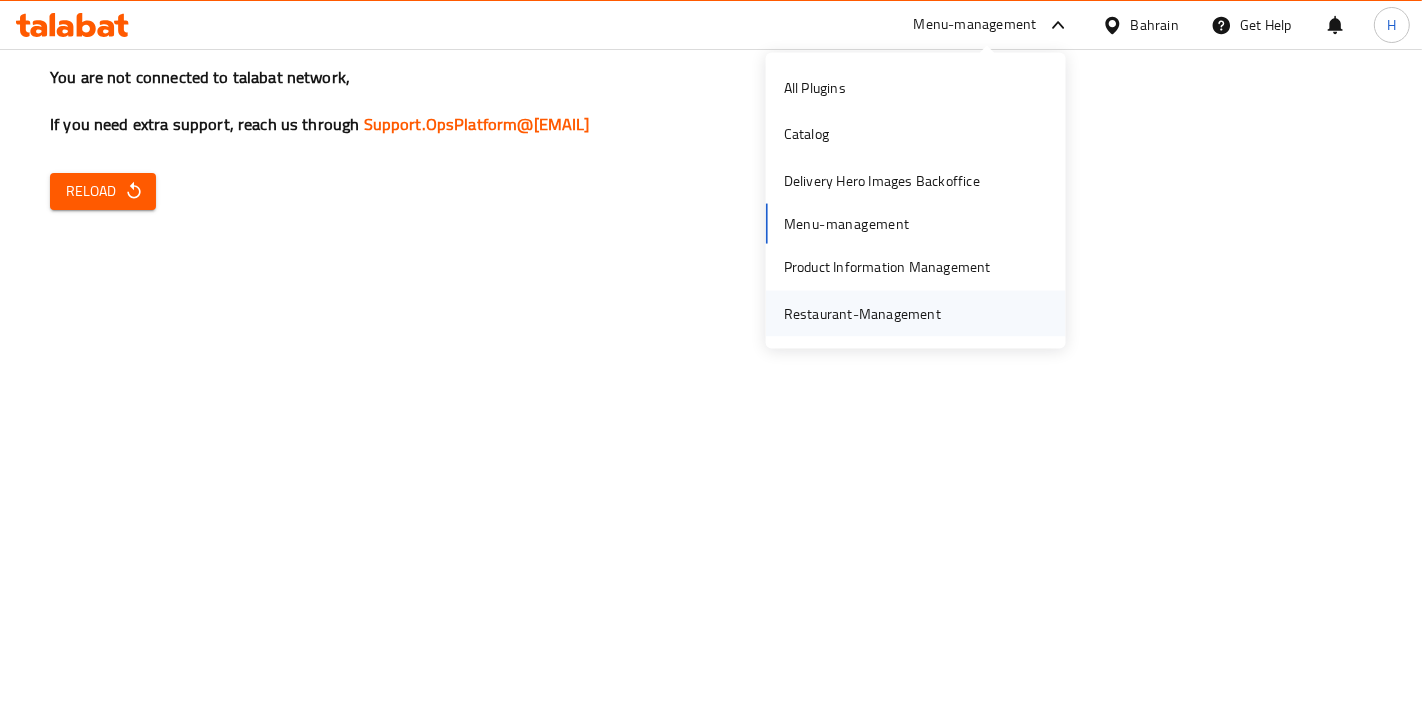 click on "Restaurant-Management" at bounding box center (862, 313) 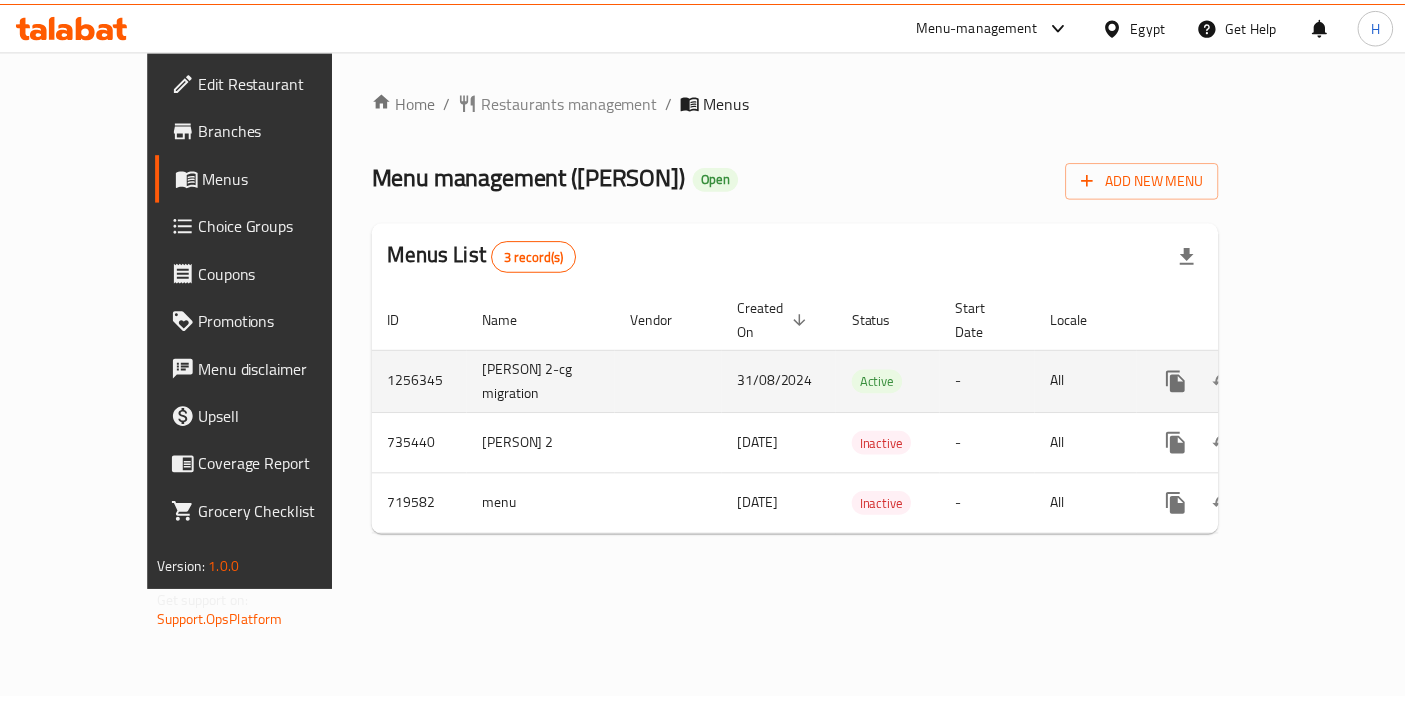 scroll, scrollTop: 0, scrollLeft: 0, axis: both 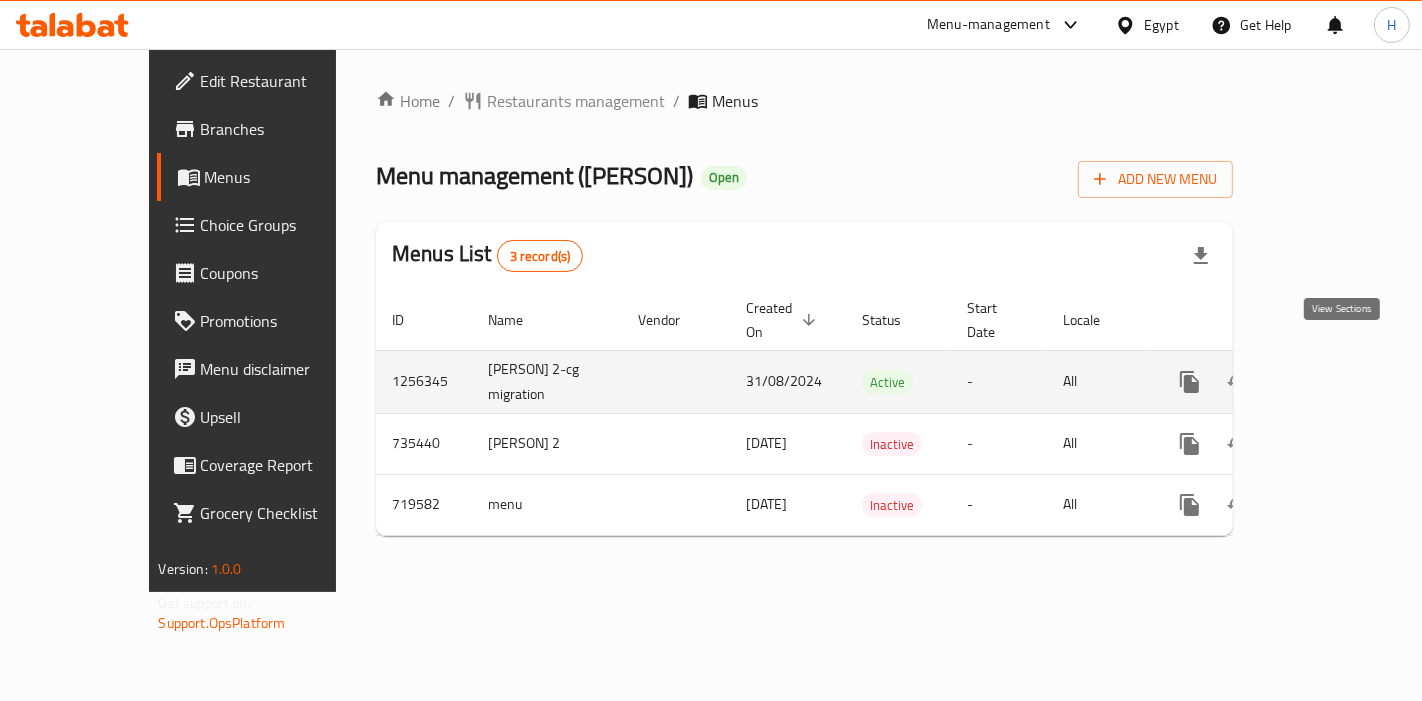 click 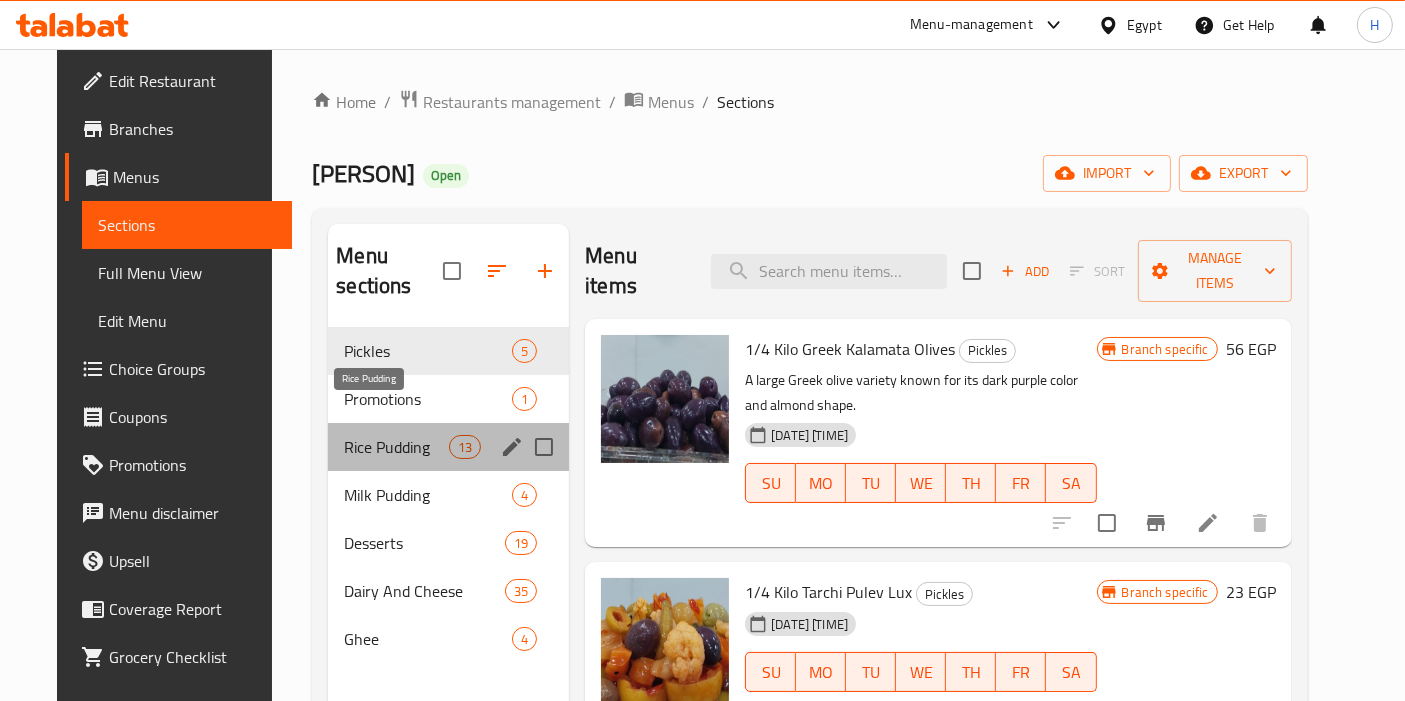 click on "Rice Pudding" at bounding box center [396, 447] 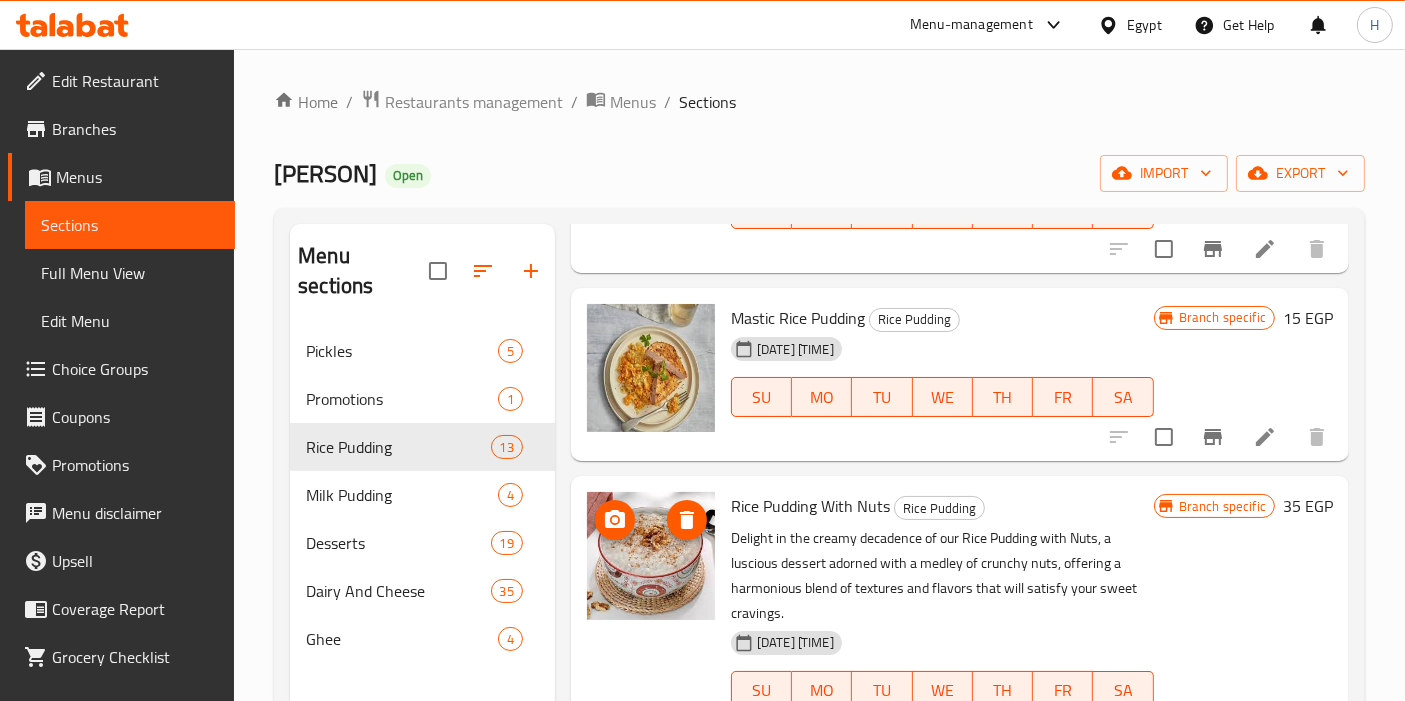 scroll, scrollTop: 512, scrollLeft: 0, axis: vertical 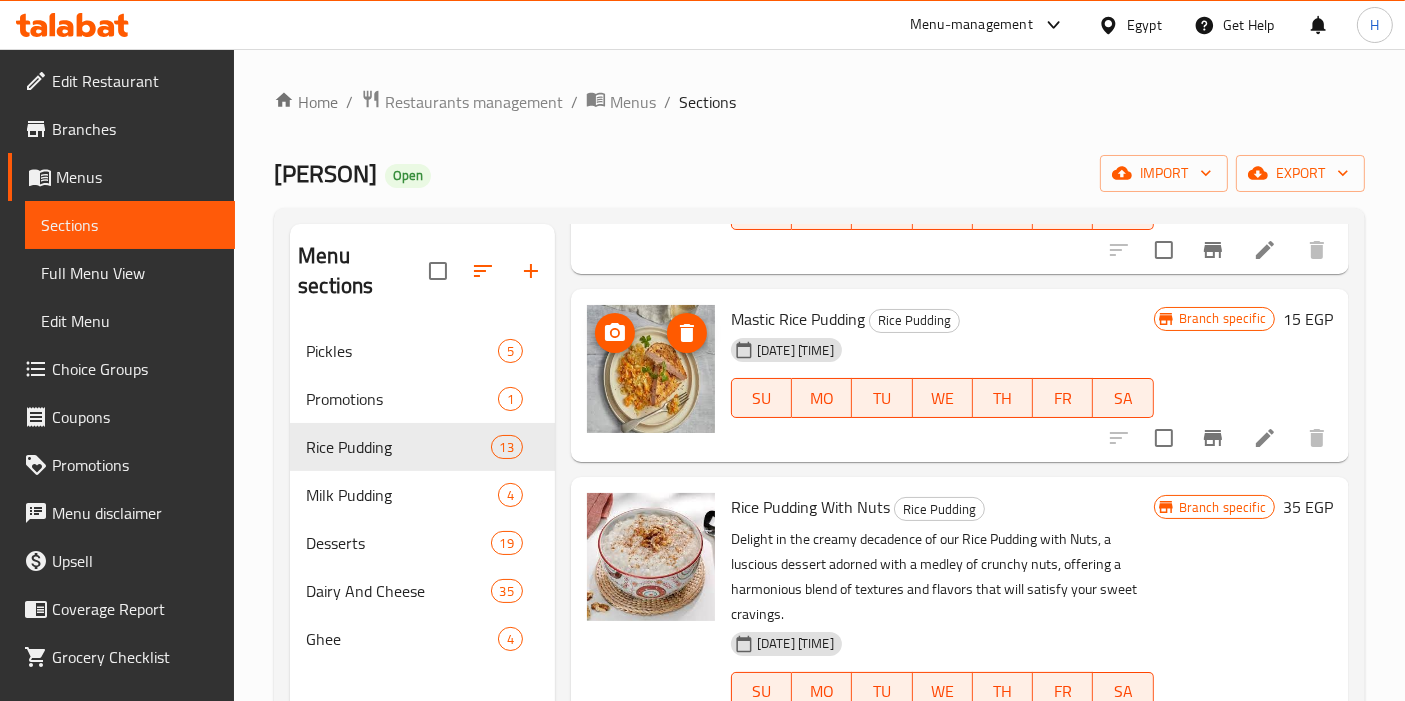 click at bounding box center [651, 369] 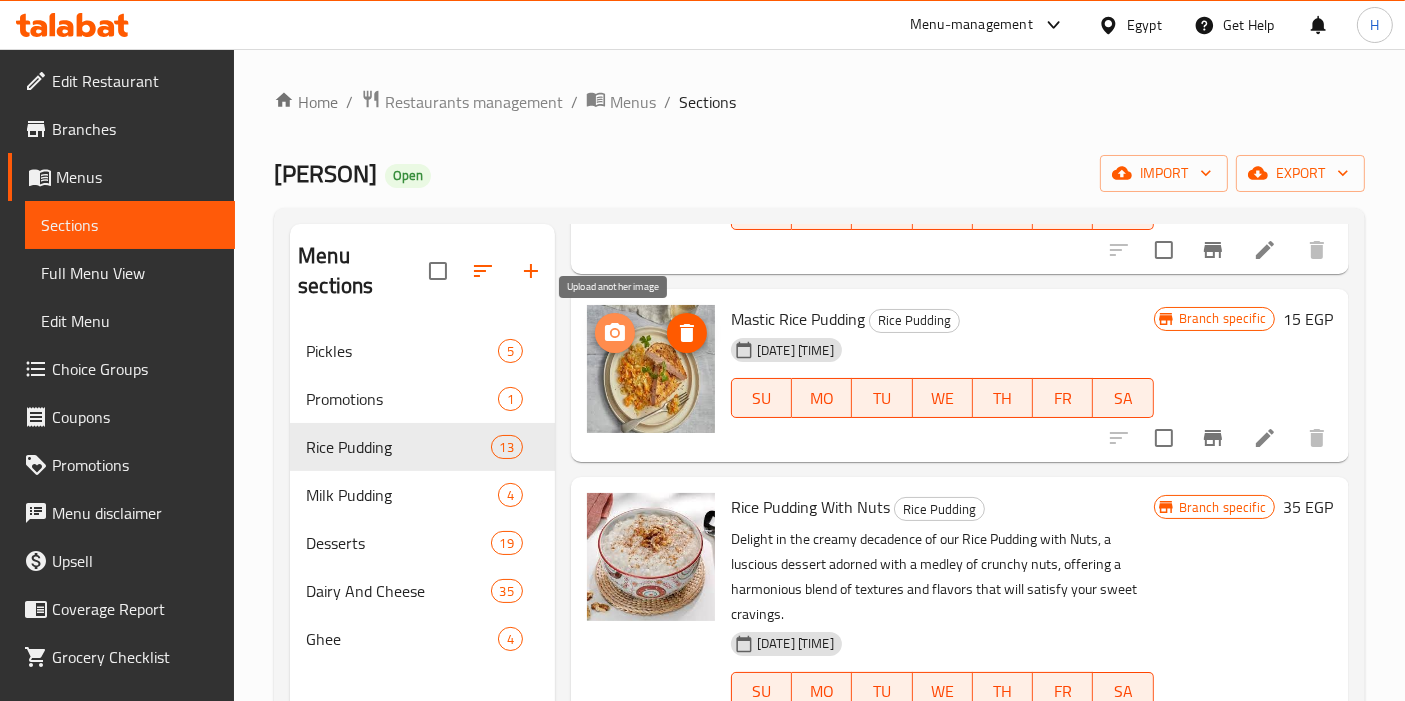 click 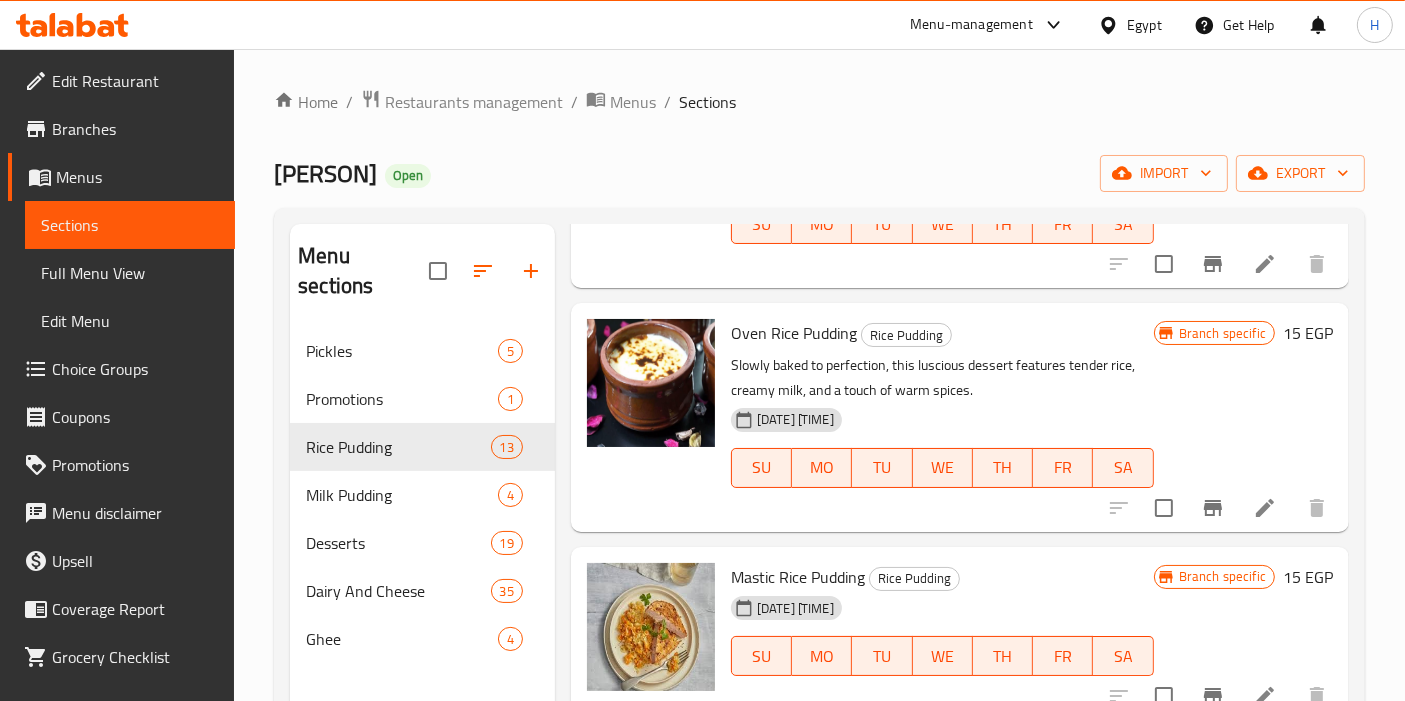 scroll, scrollTop: 290, scrollLeft: 0, axis: vertical 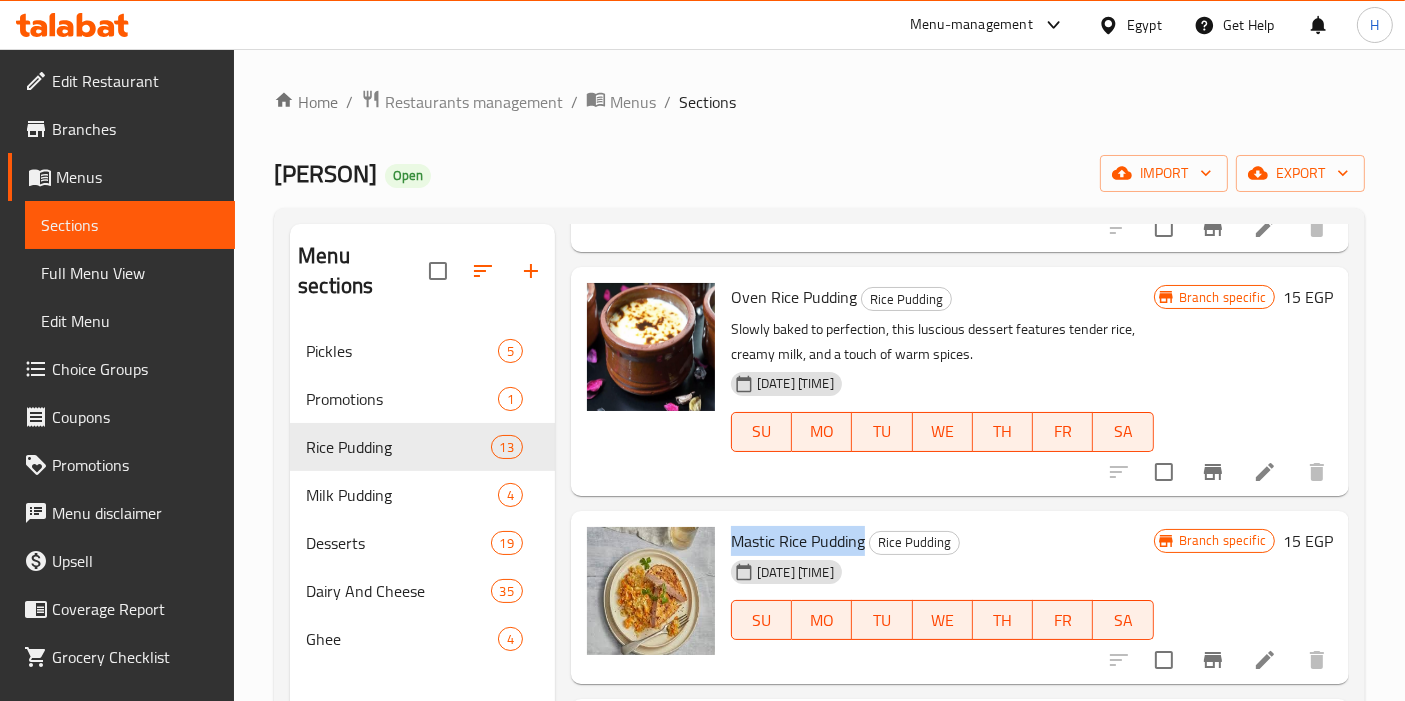 drag, startPoint x: 732, startPoint y: 536, endPoint x: 863, endPoint y: 538, distance: 131.01526 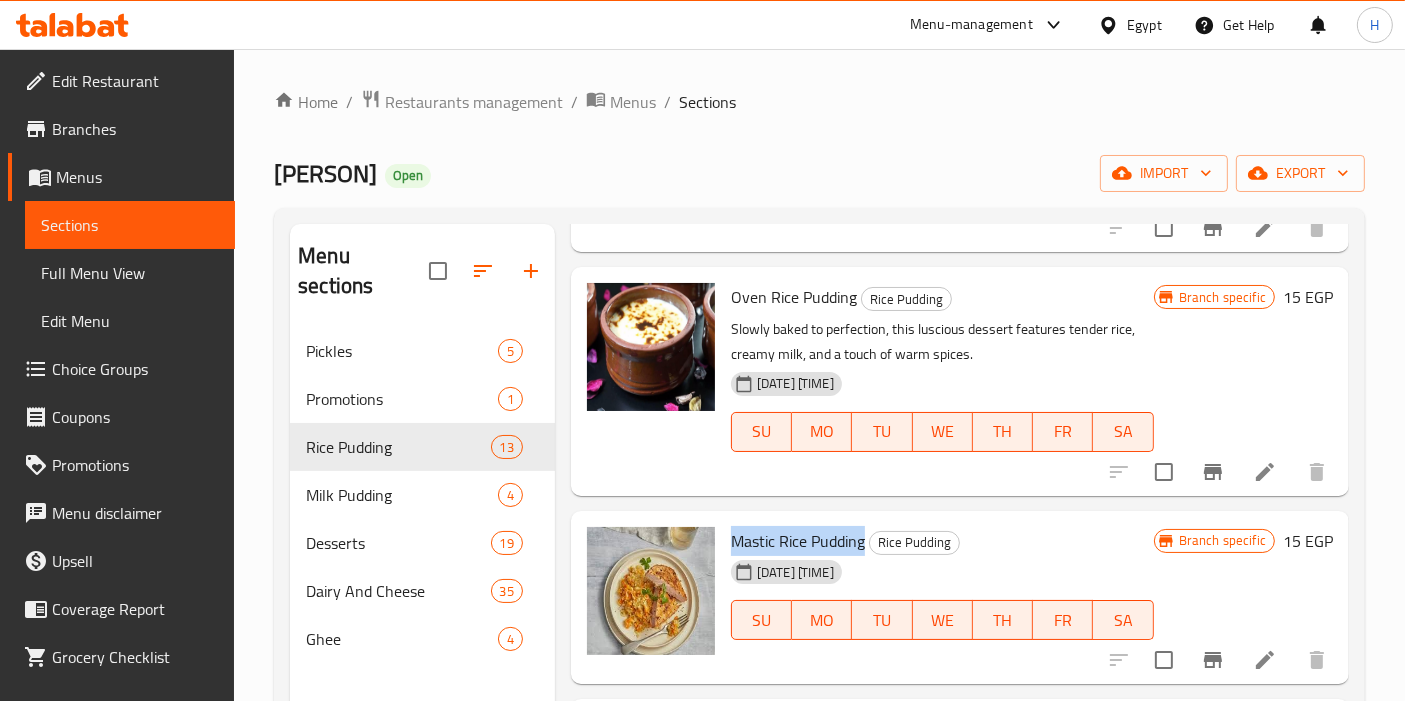 copy on "Mastic Rice Pudding" 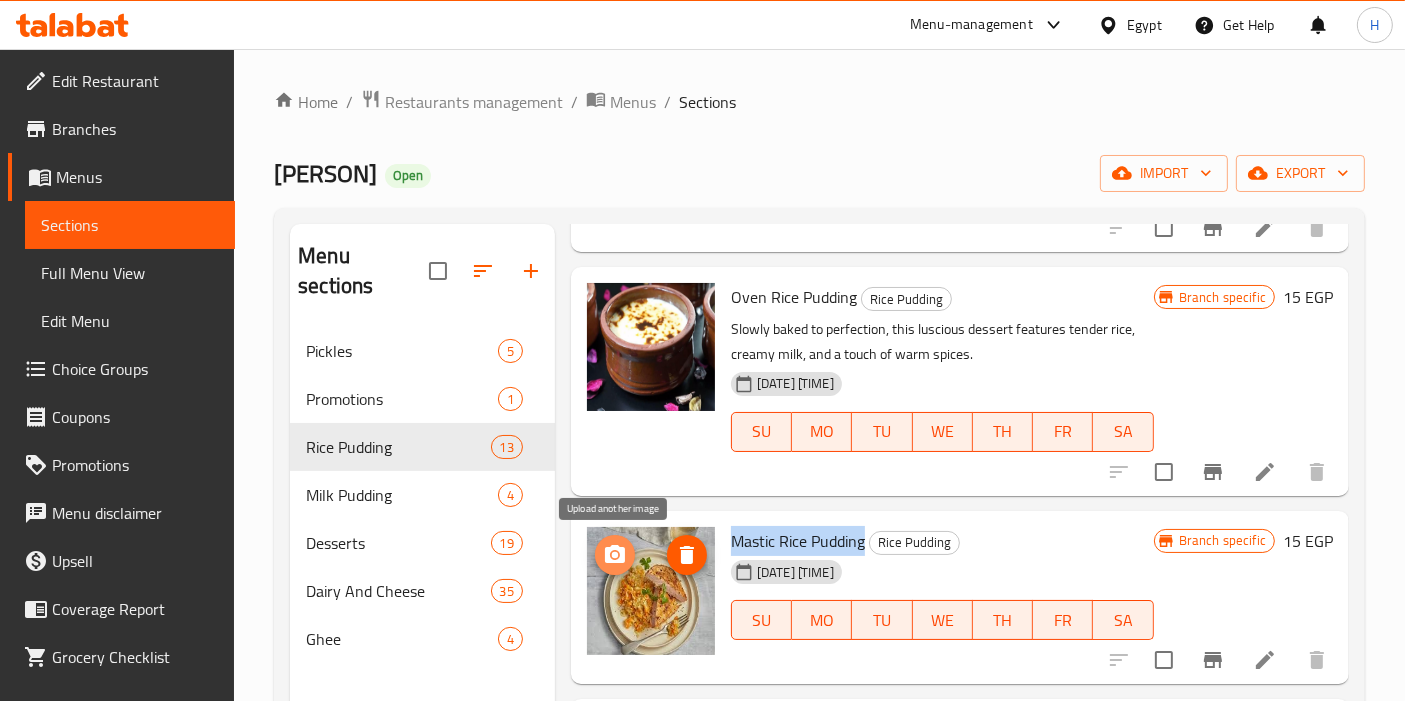 click 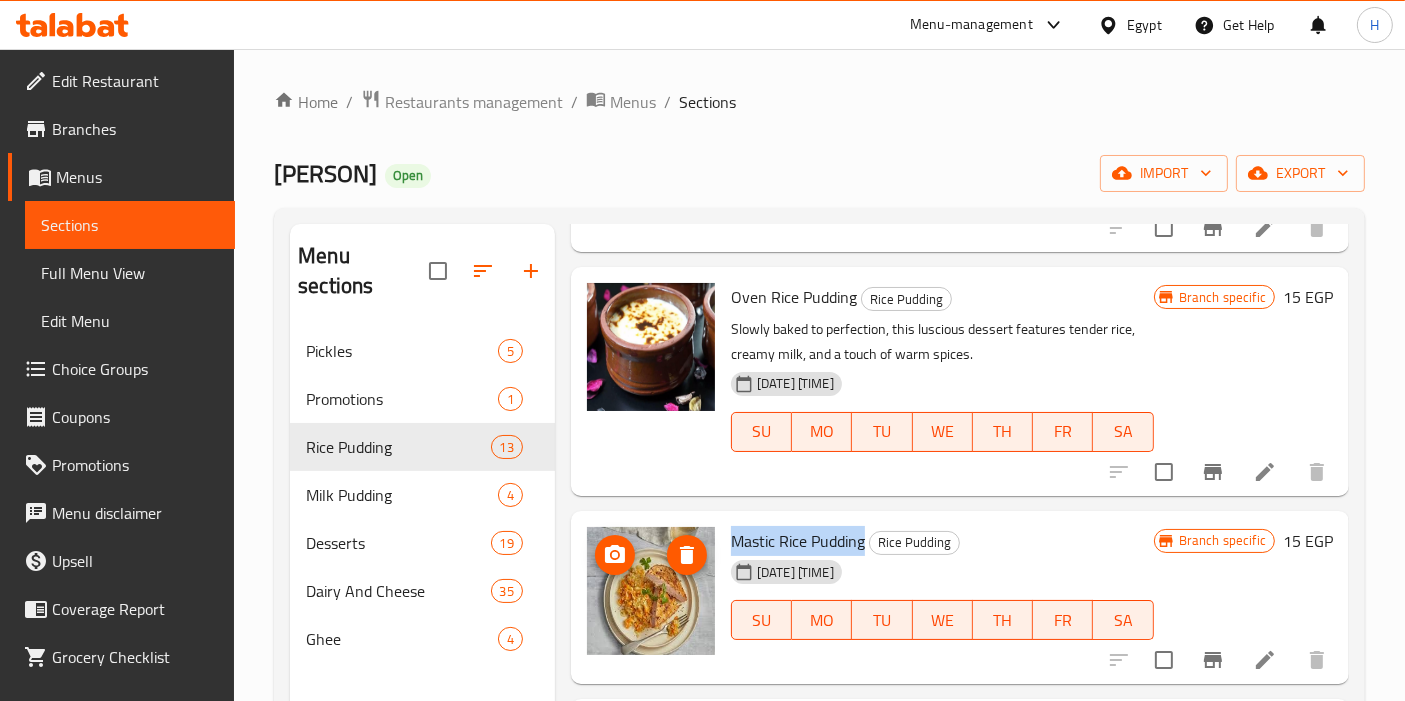 type 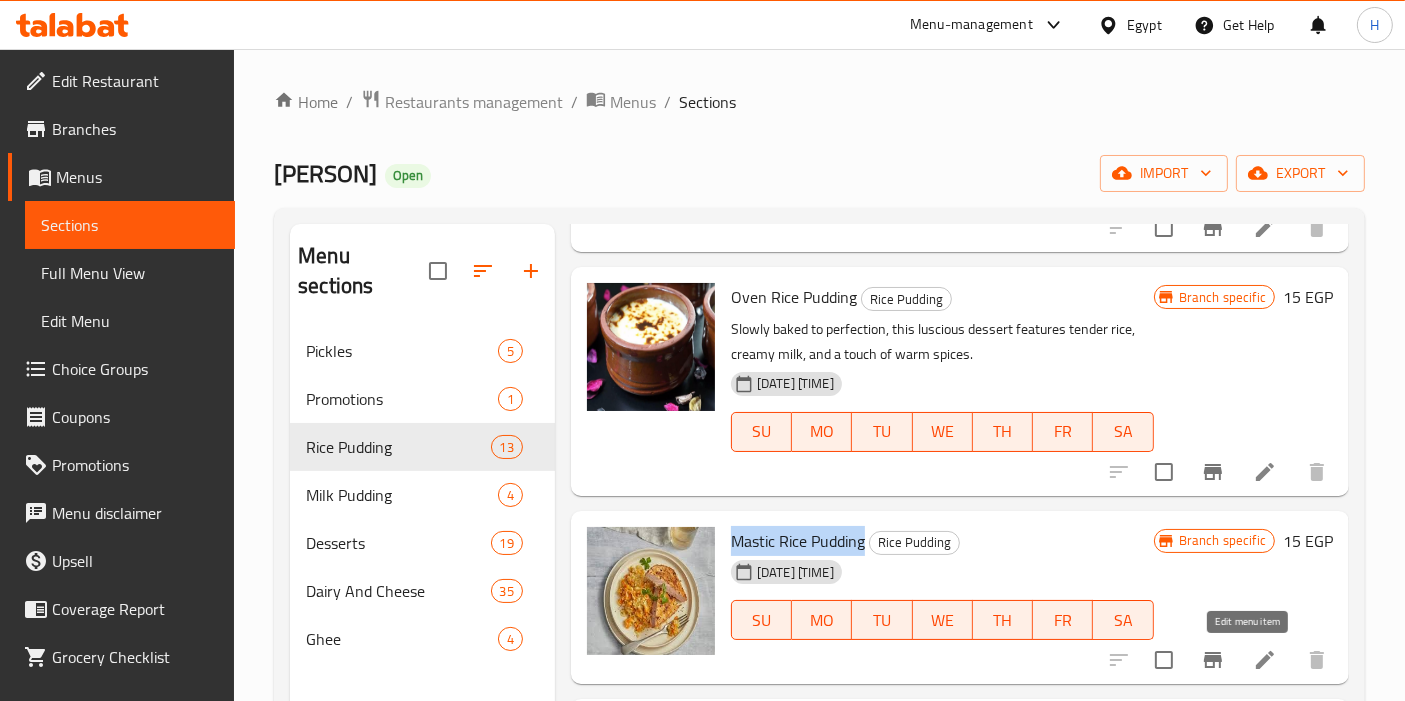 click 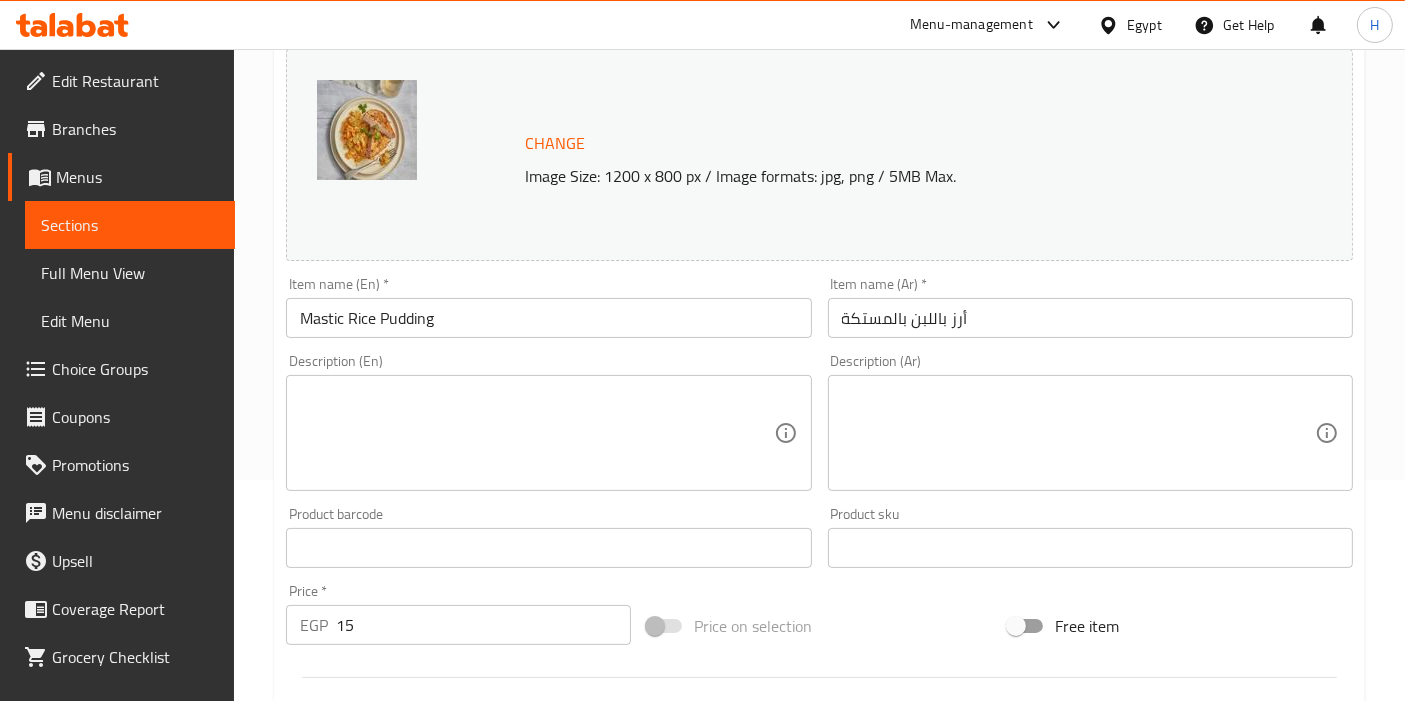 scroll, scrollTop: 222, scrollLeft: 0, axis: vertical 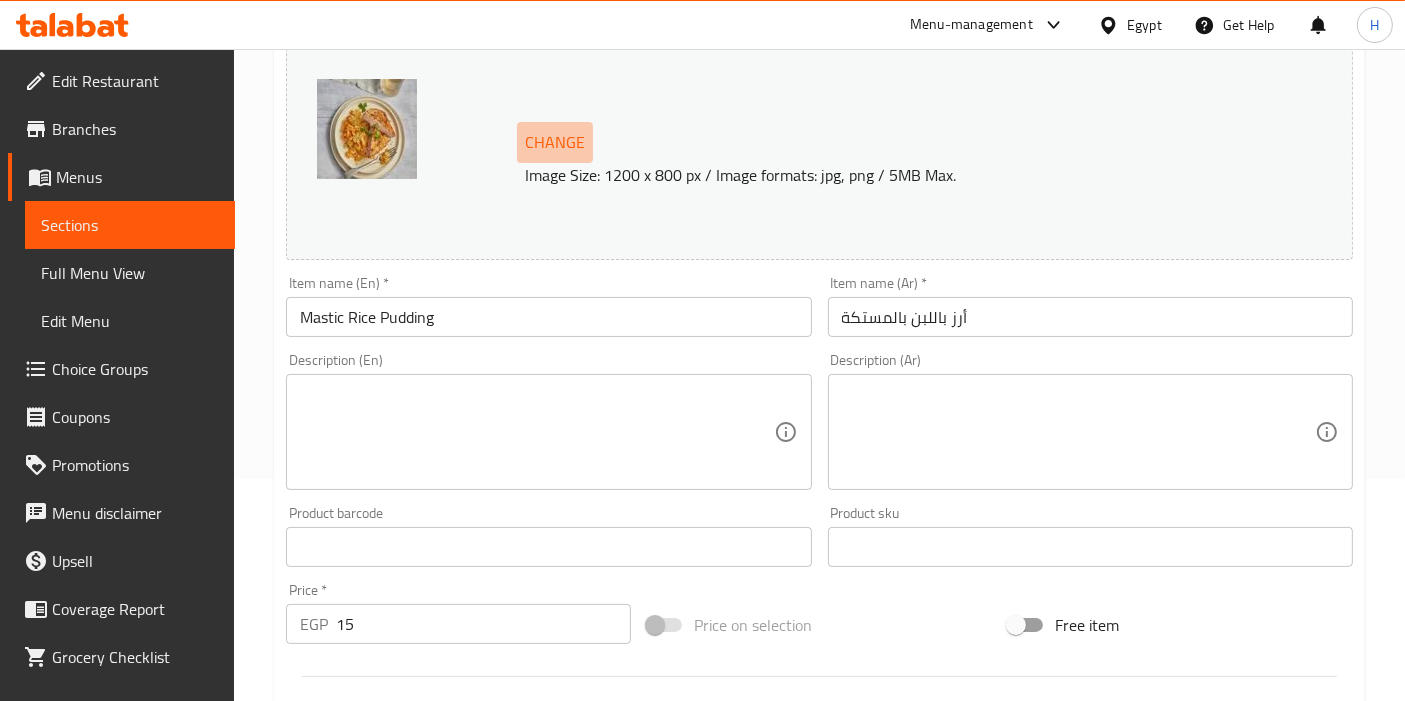 click on "Change" at bounding box center [555, 142] 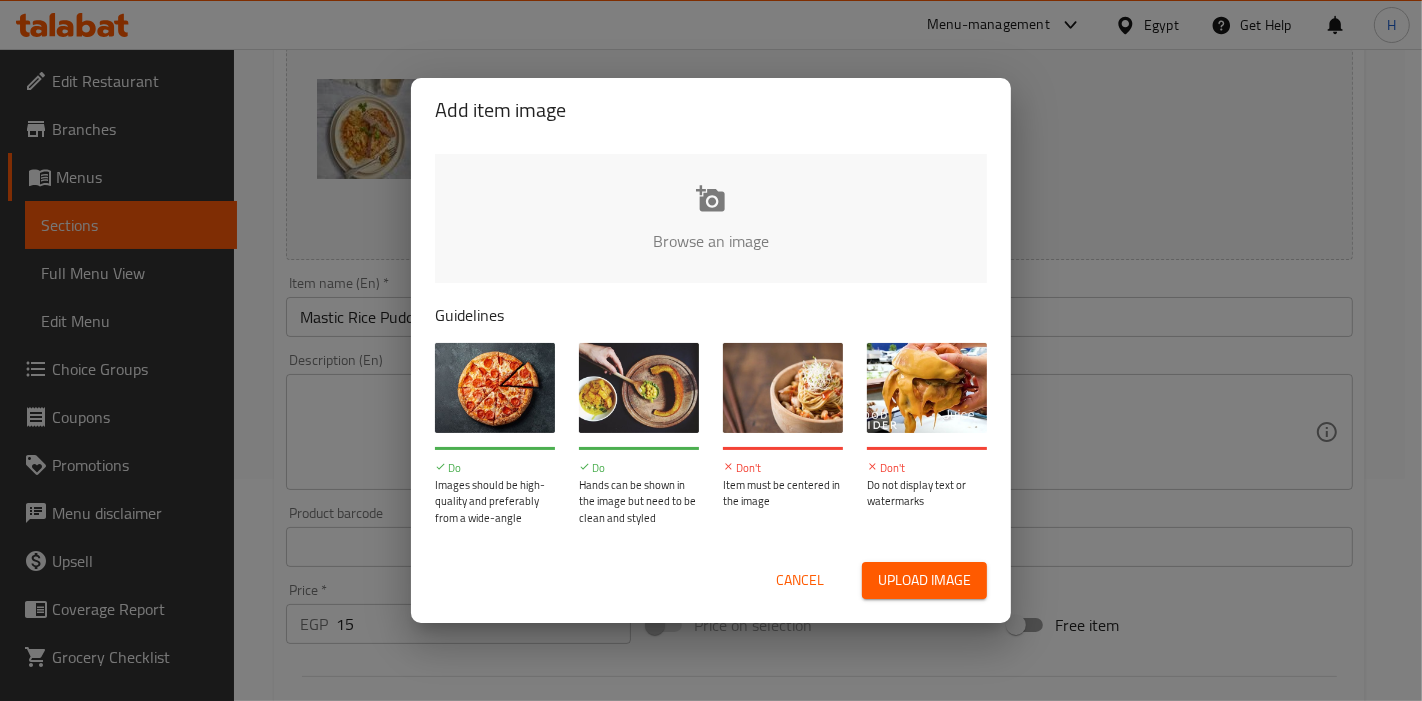 click at bounding box center (1387, 247) 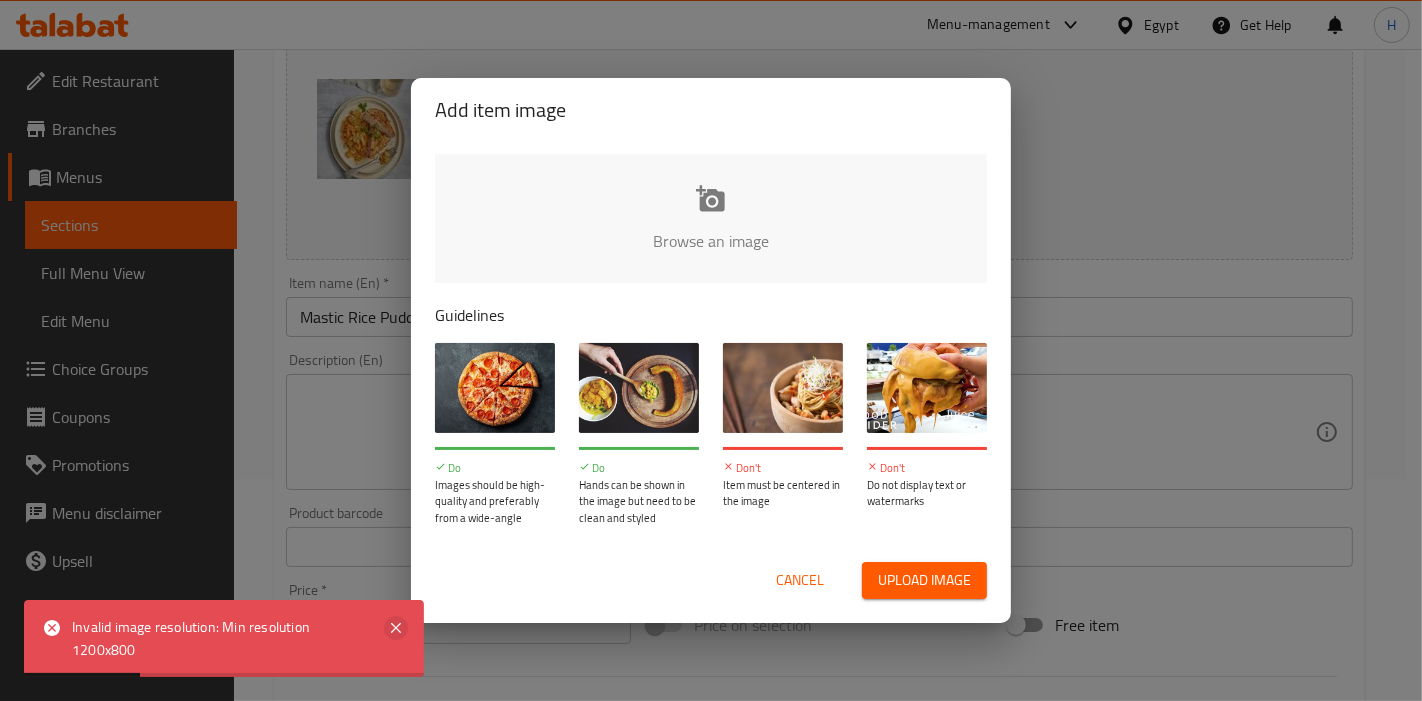 click 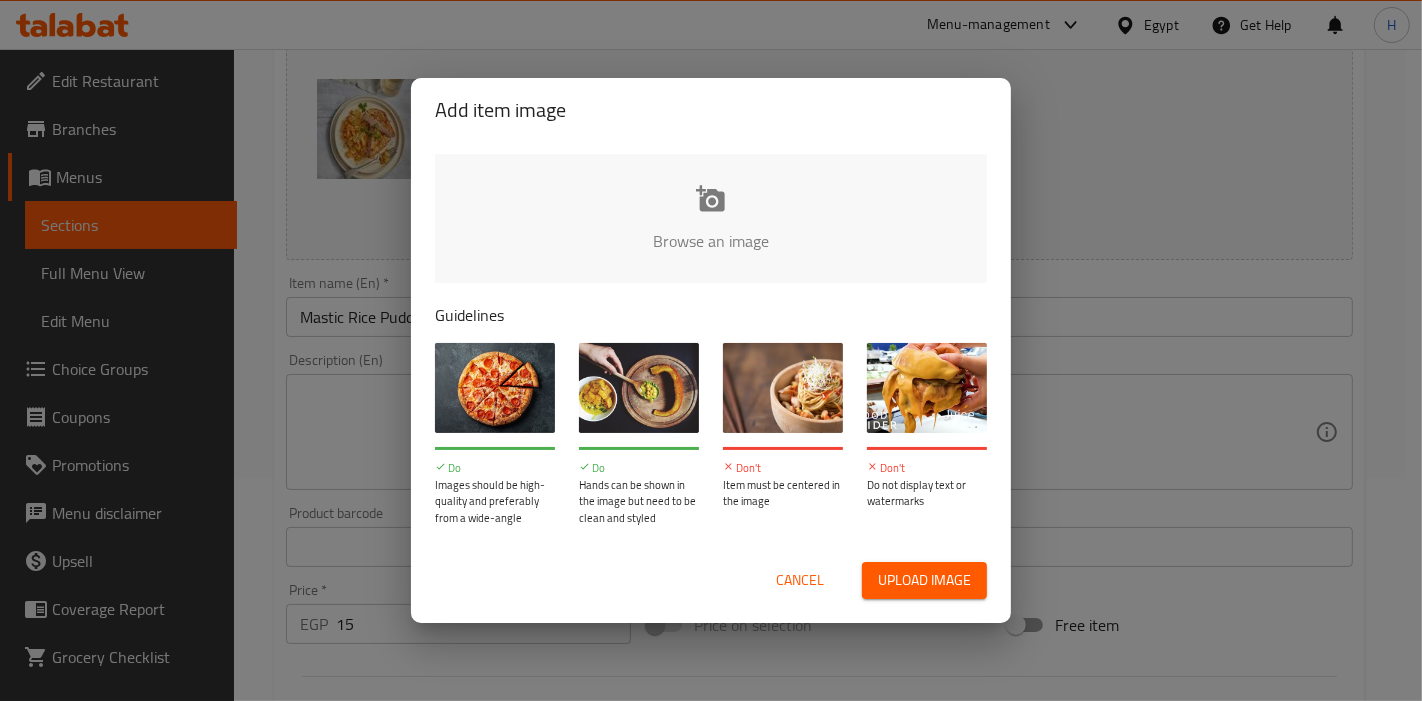 click at bounding box center (1387, 247) 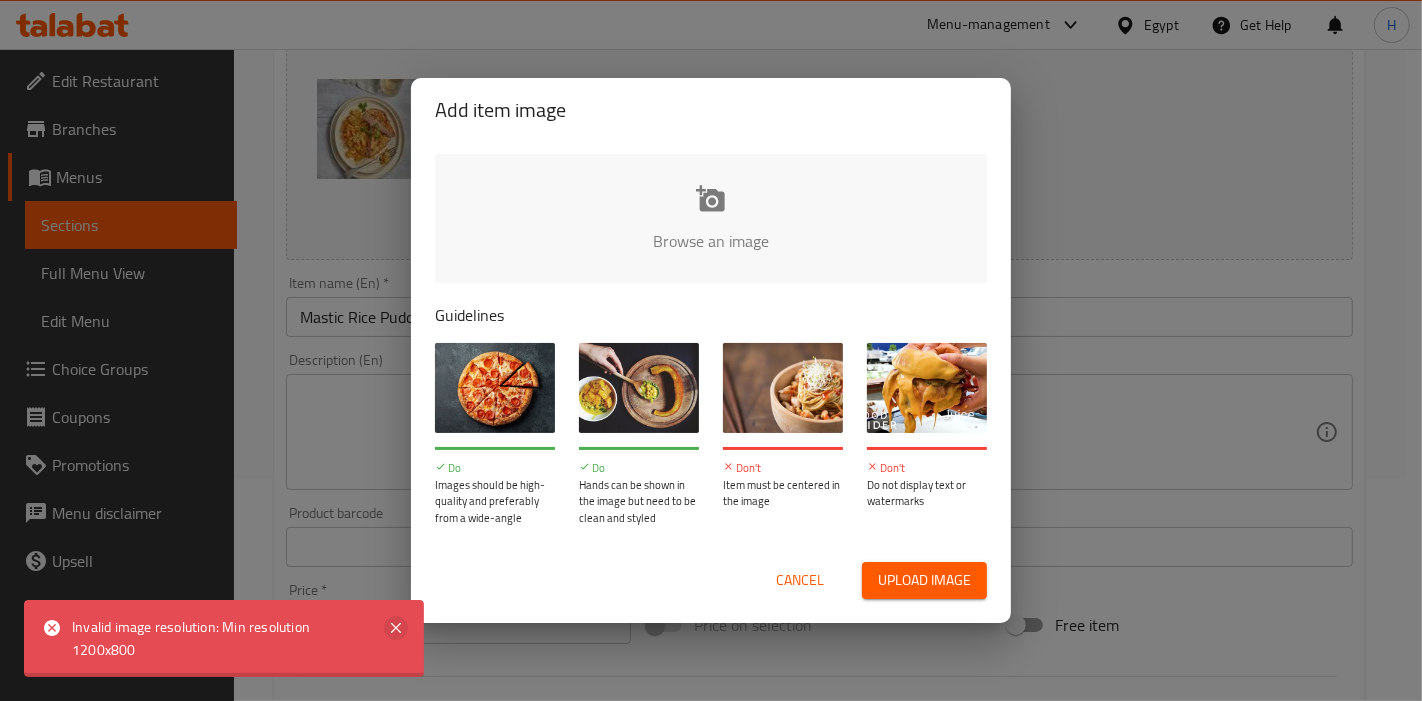 click 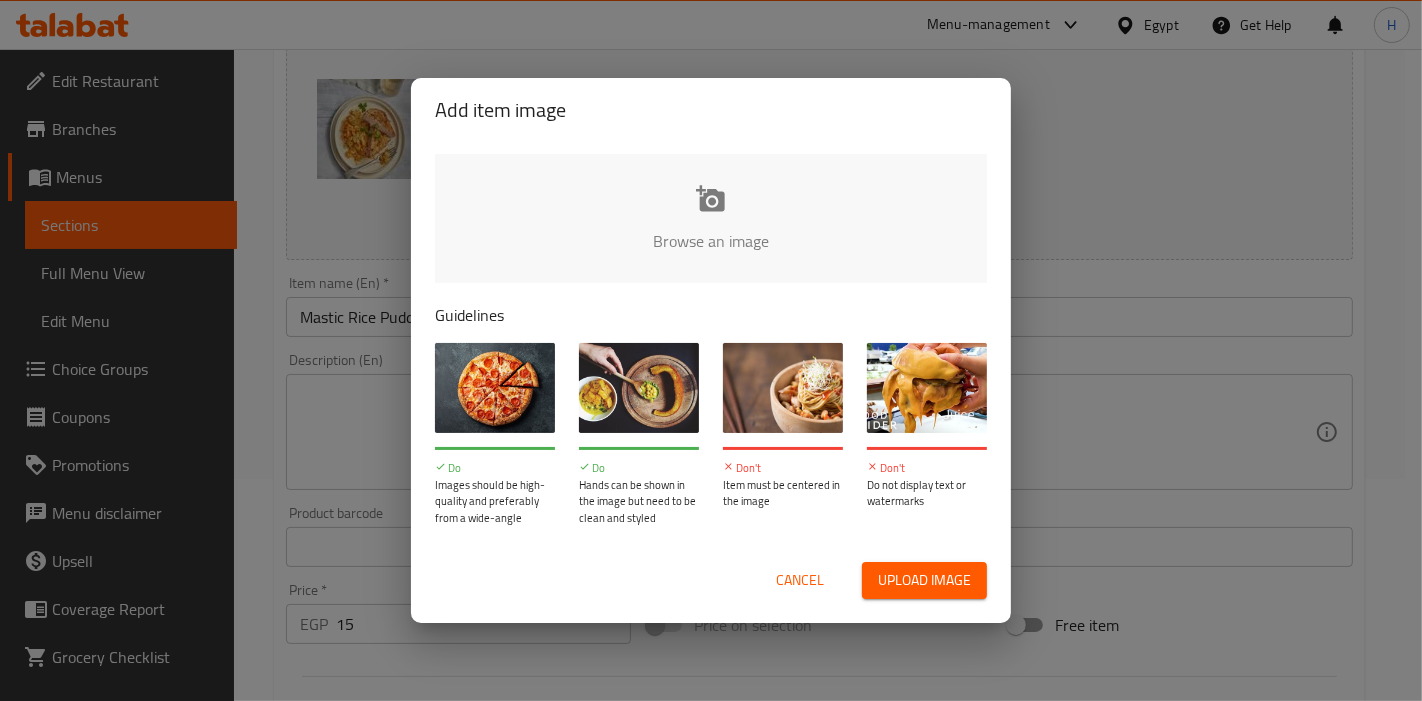 click at bounding box center [1387, 247] 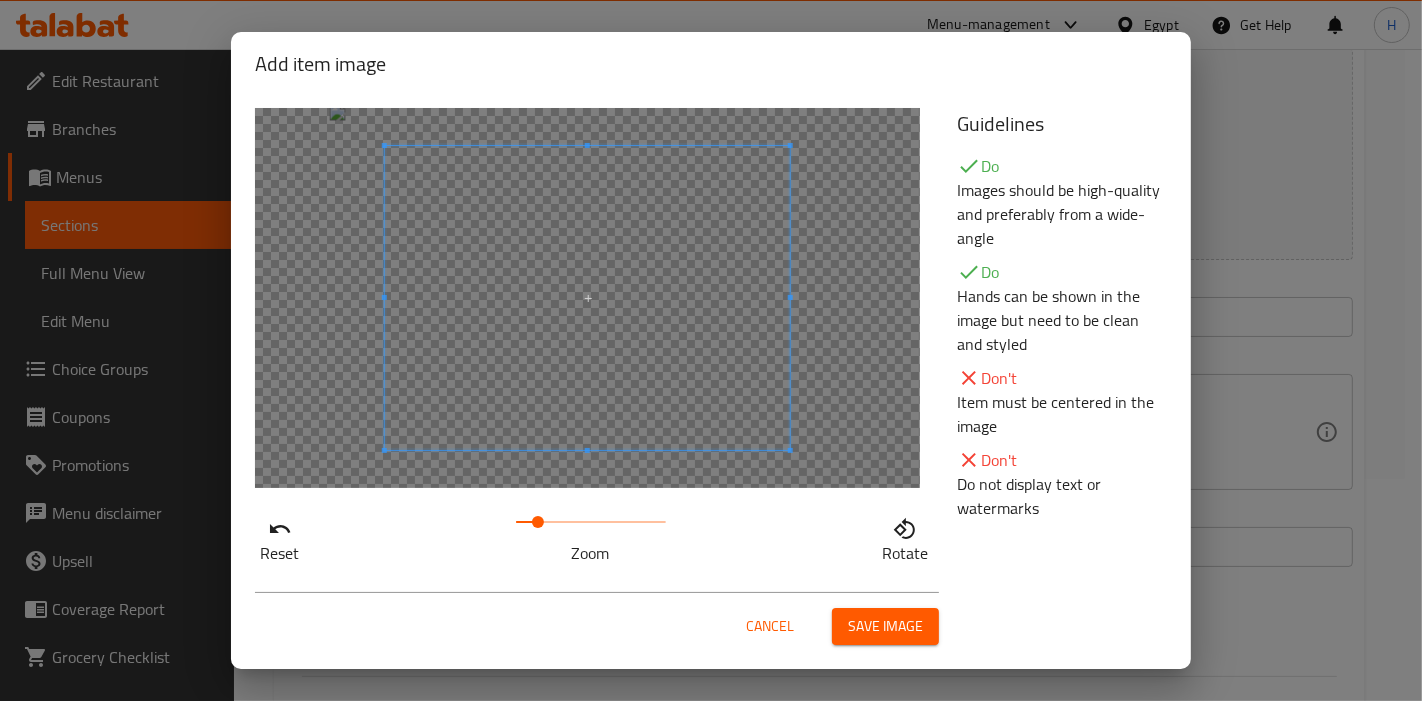 drag, startPoint x: 506, startPoint y: 516, endPoint x: 531, endPoint y: 518, distance: 25.079872 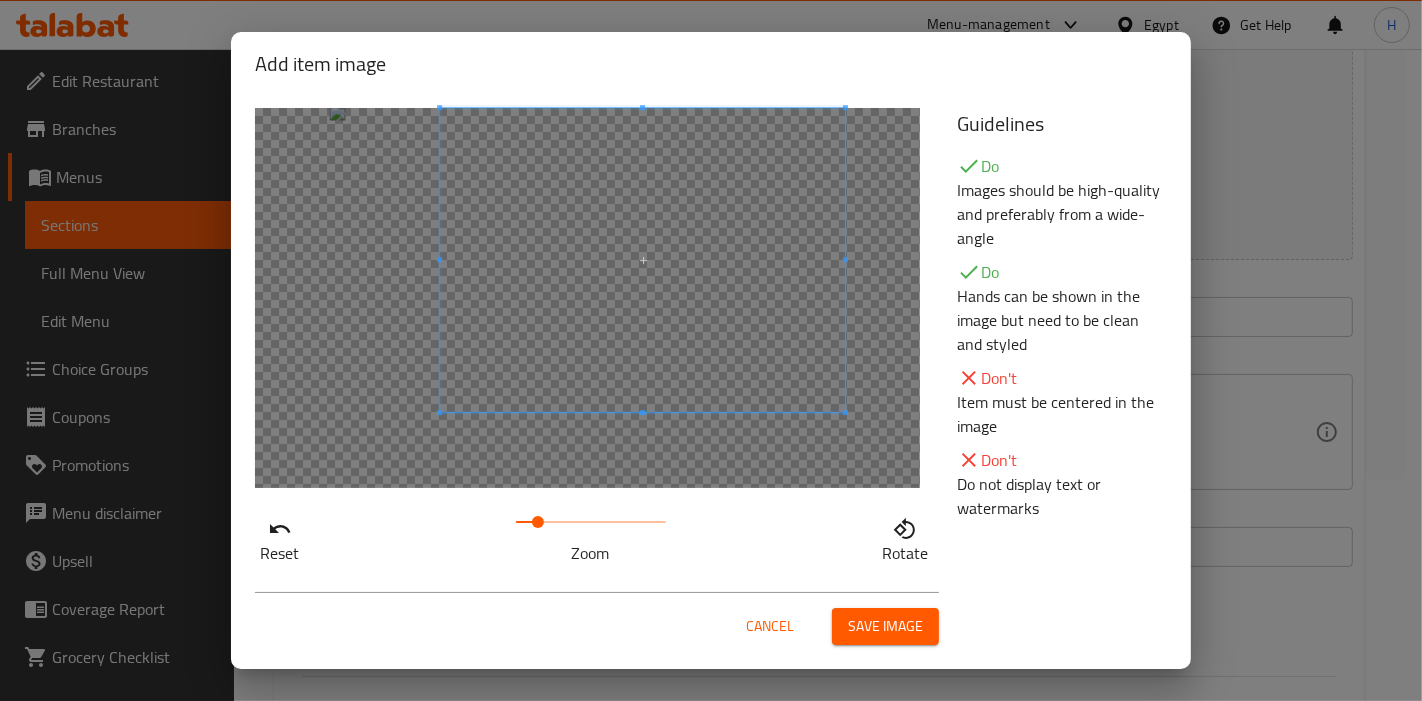 click at bounding box center (642, 260) 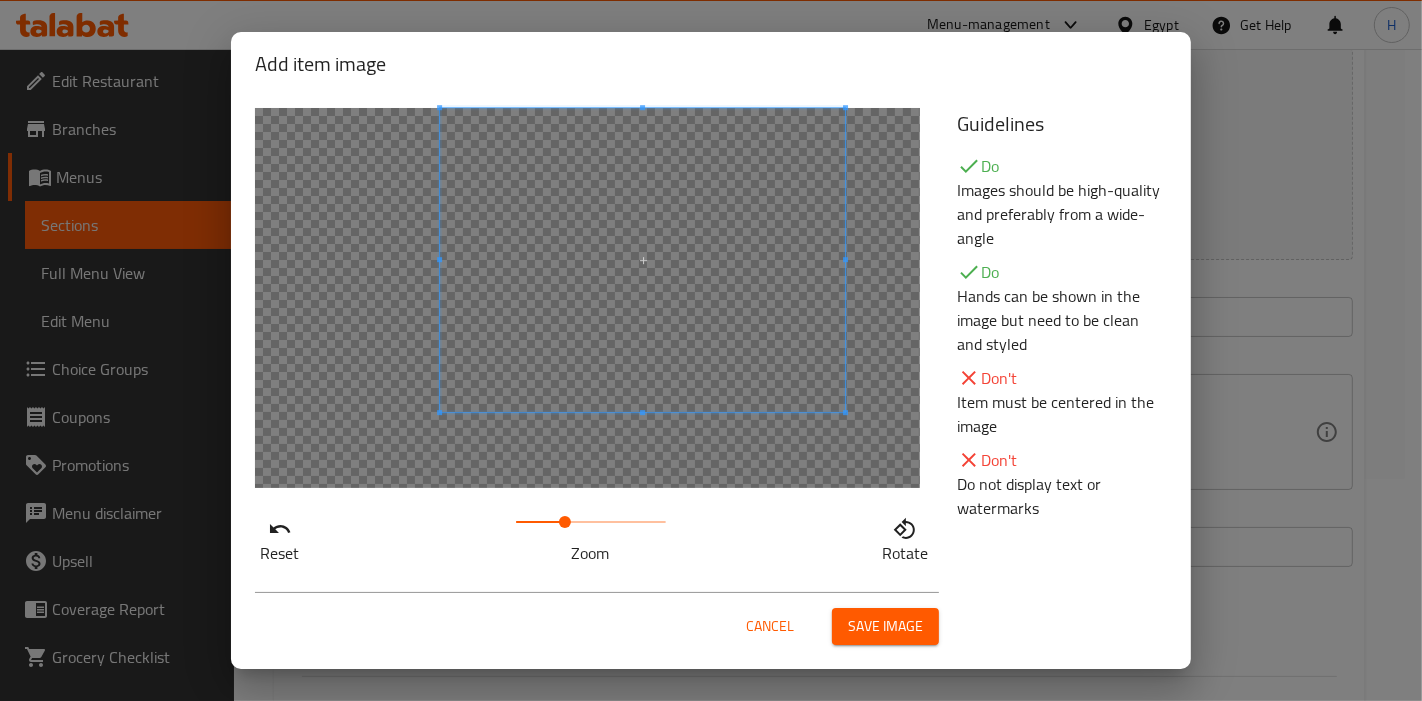 drag, startPoint x: 536, startPoint y: 519, endPoint x: 558, endPoint y: 519, distance: 22 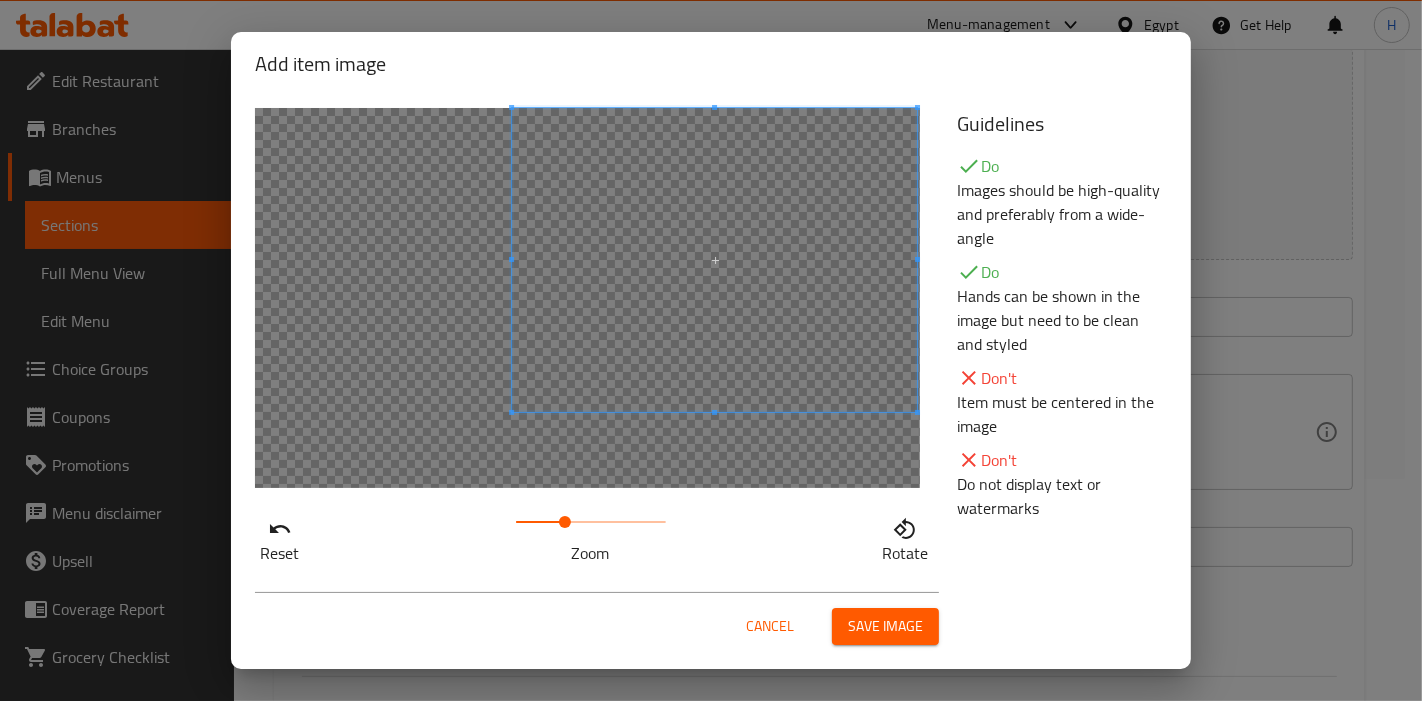 click at bounding box center [714, 260] 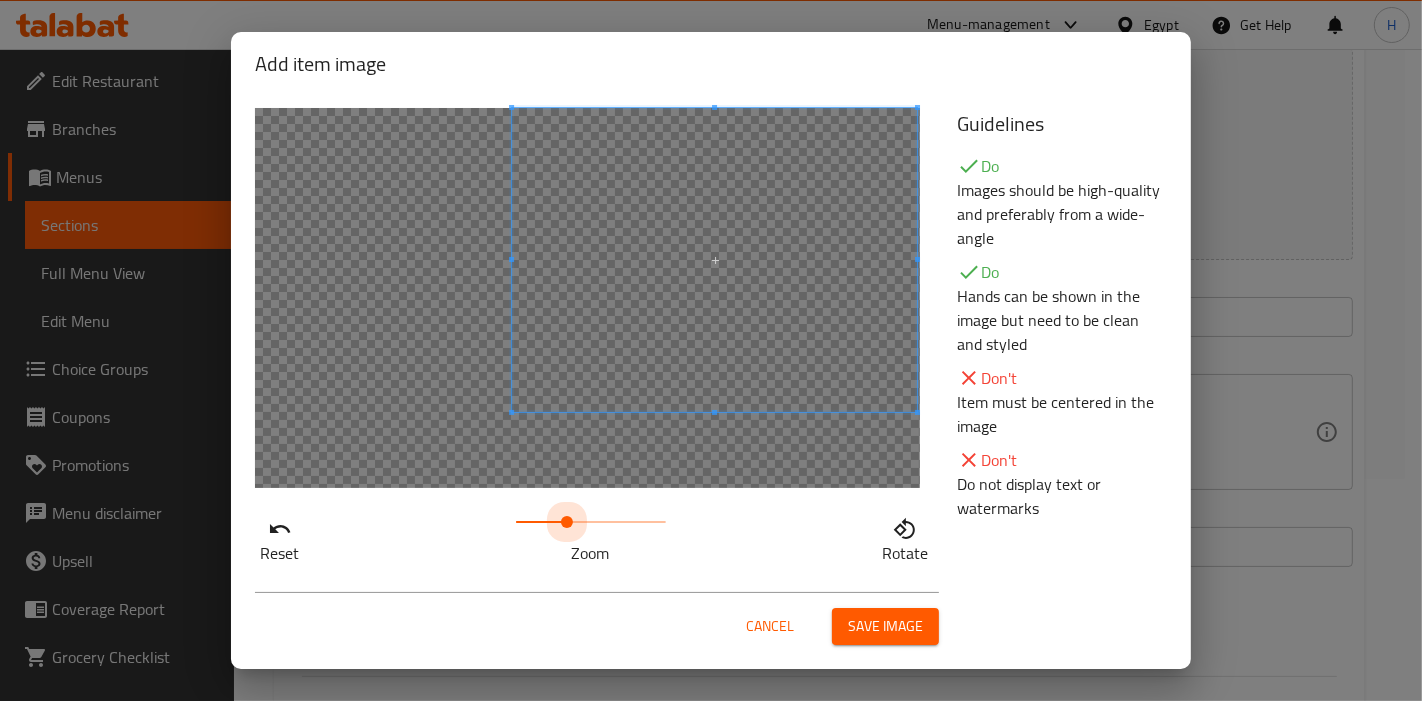 drag, startPoint x: 565, startPoint y: 515, endPoint x: 705, endPoint y: 398, distance: 182.45273 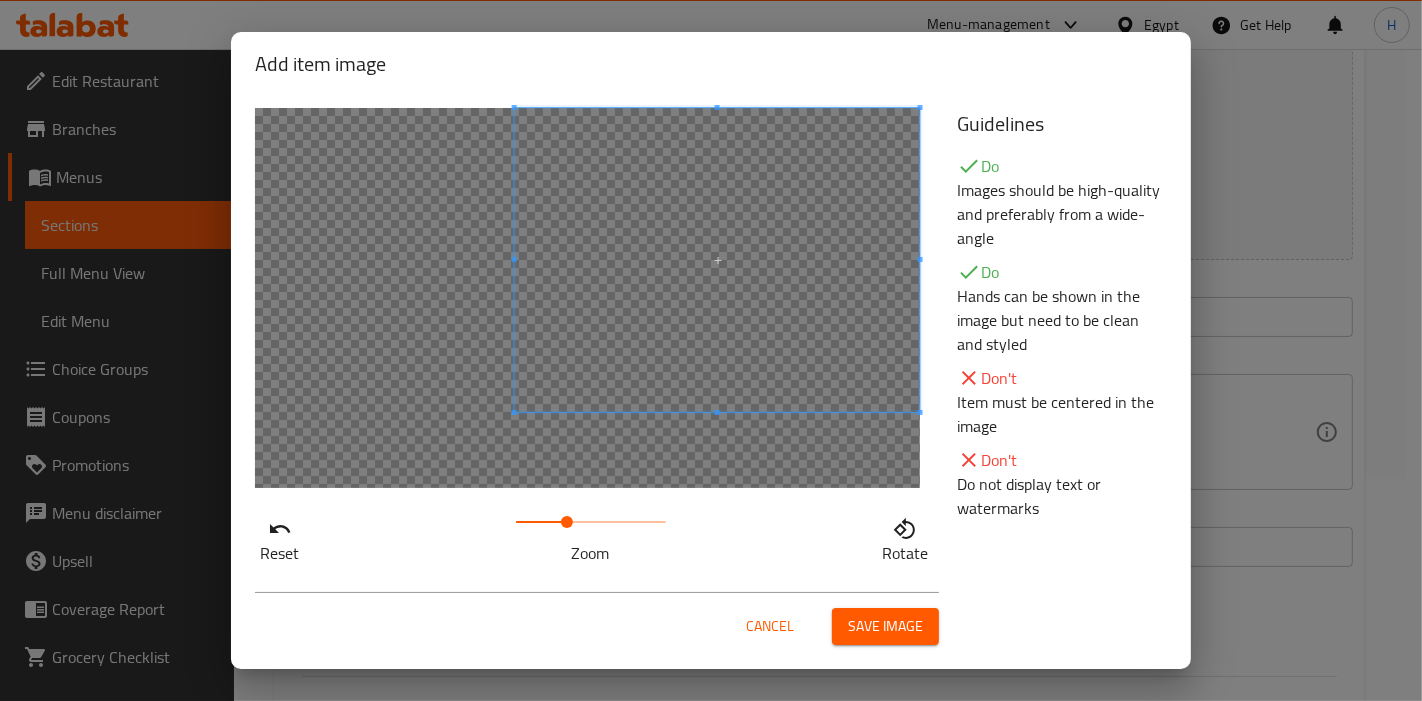 click at bounding box center [717, 260] 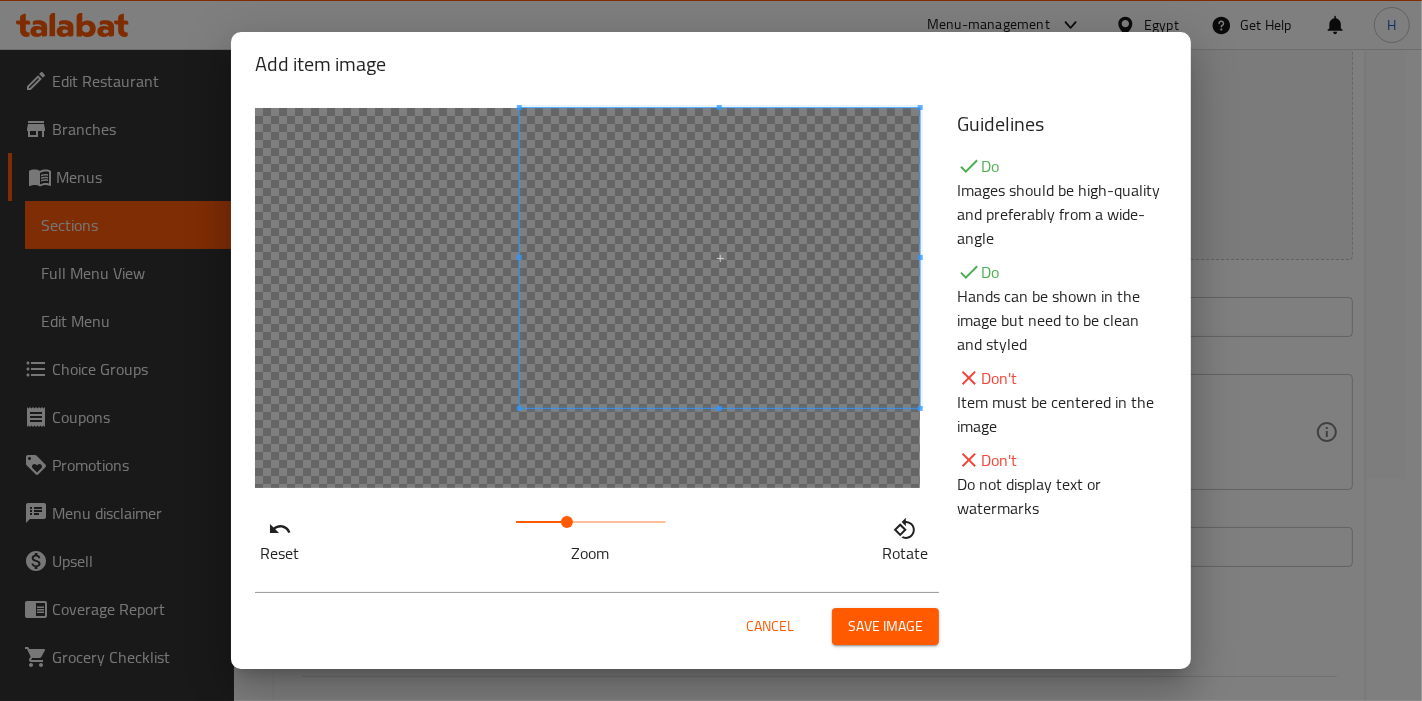 click at bounding box center [720, 258] 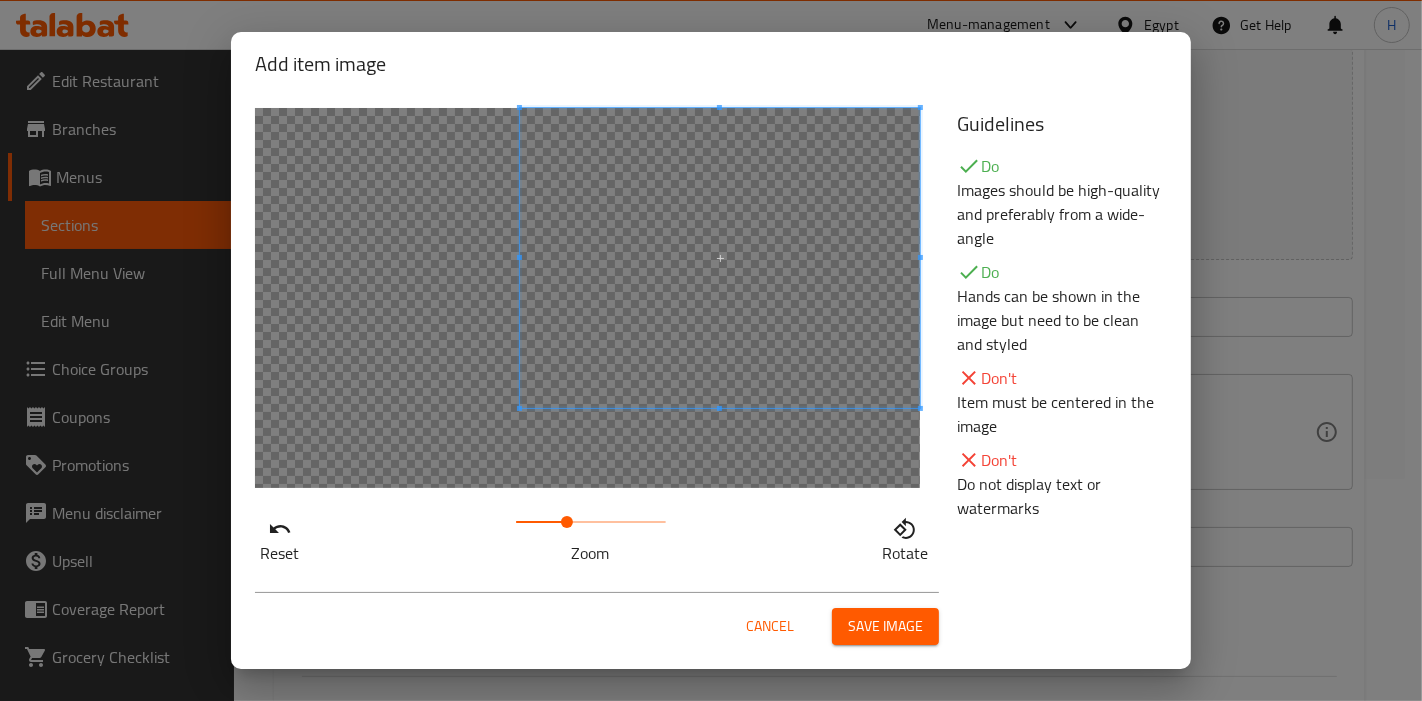 click at bounding box center [720, 258] 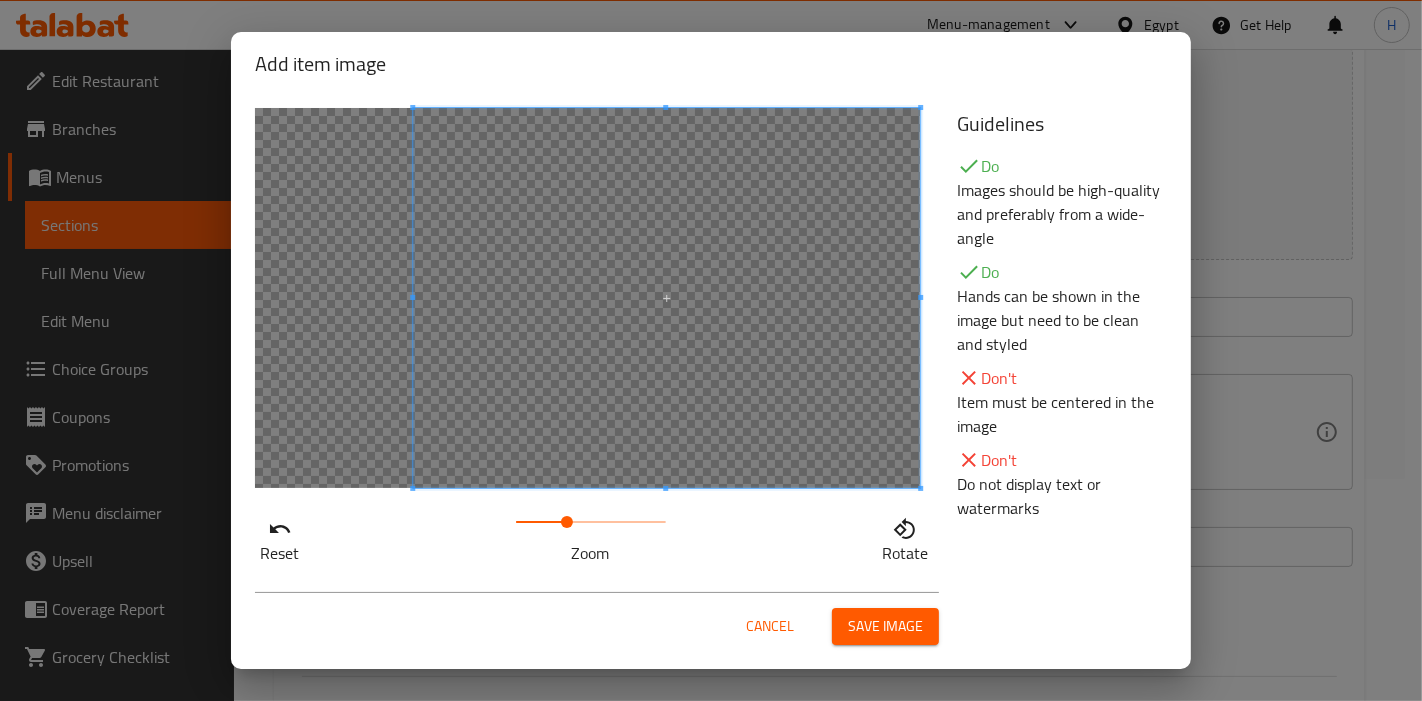 click on "Add item image Reset Zoom Rotate Guidelines   Do Images should be high-quality and preferably from a wide-angle   Do Hands can be shown in the image but need to be clean and styled   Don't Item must be centered in the image   Don't Do not display text or watermarks Cancel Save image" at bounding box center (711, 350) 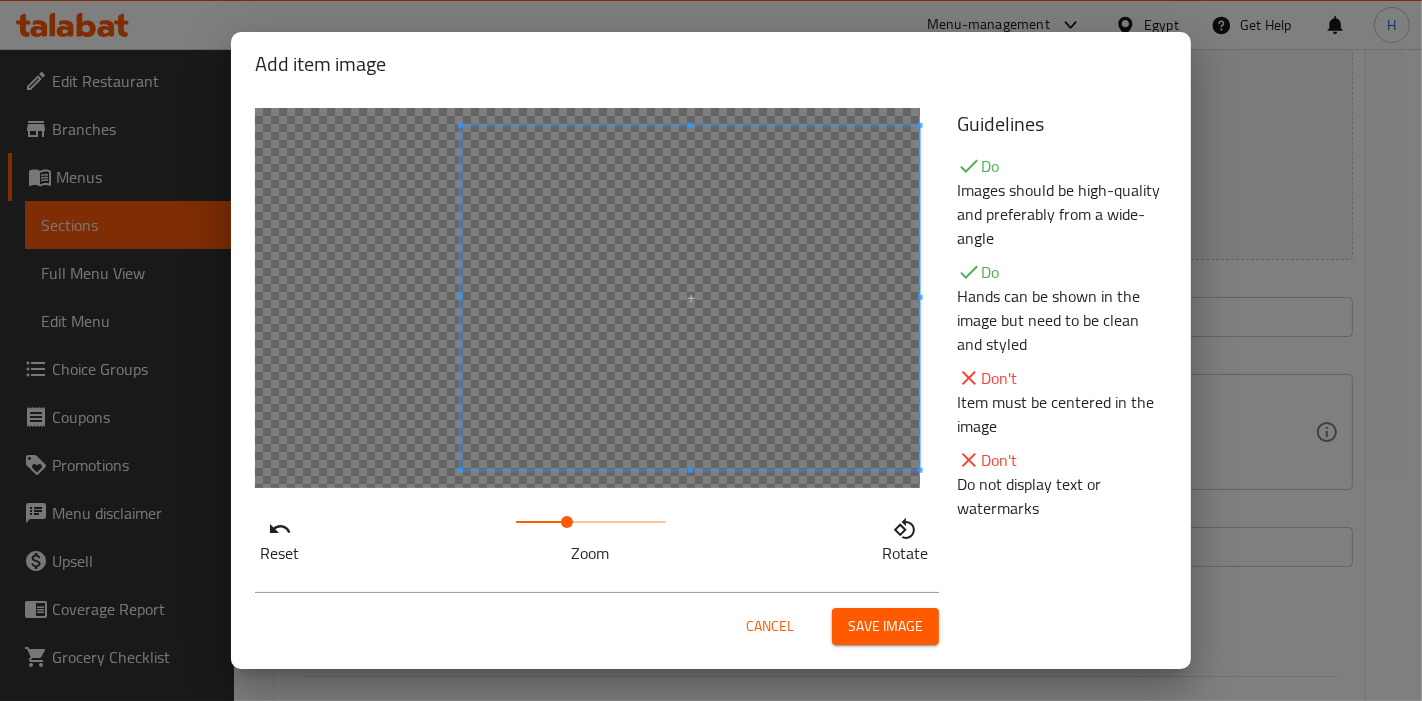 click at bounding box center (460, 298) 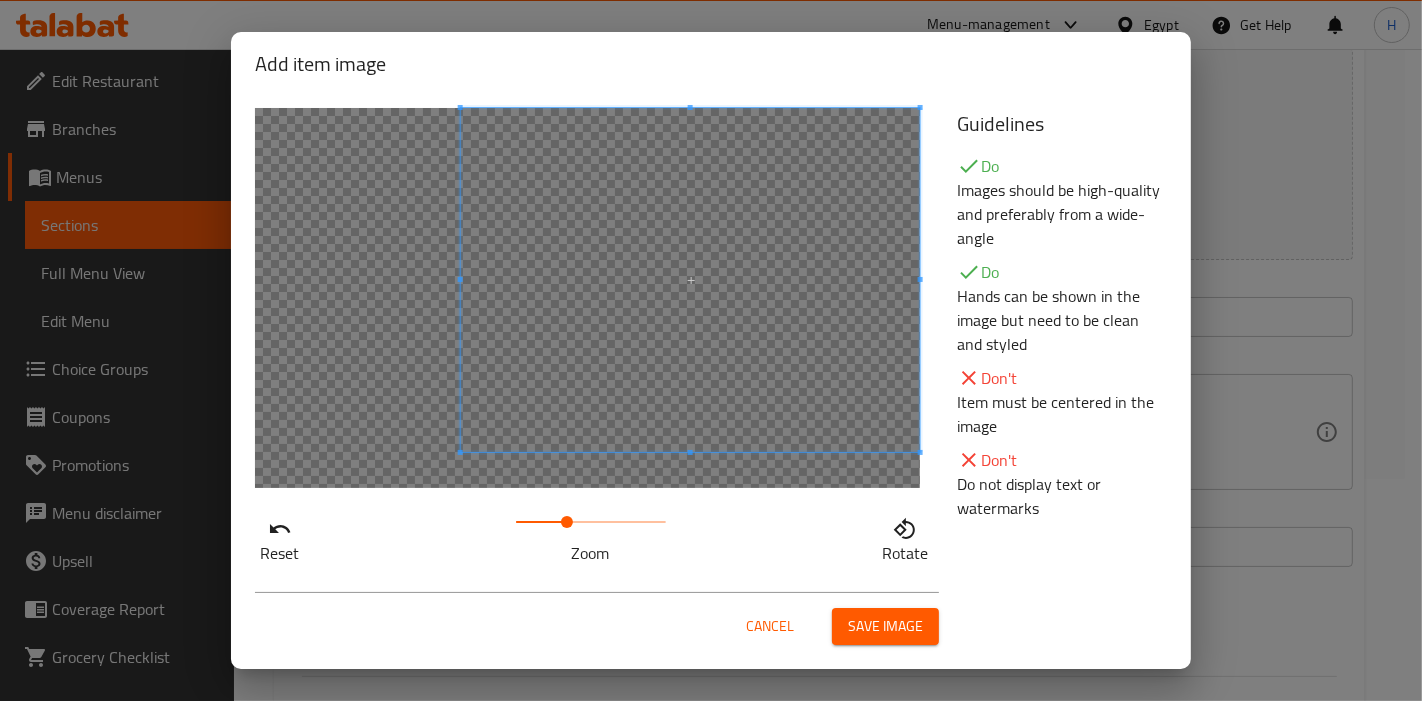 click at bounding box center (690, 280) 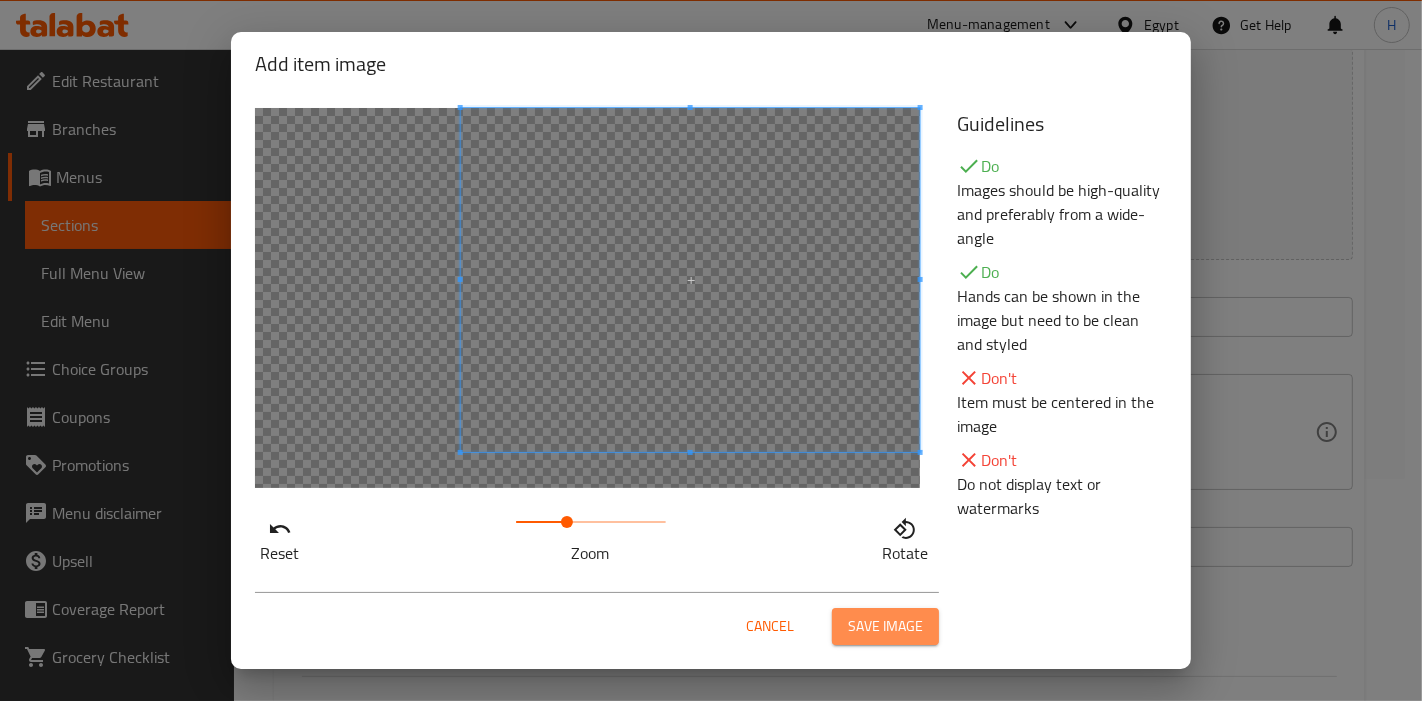 click on "Save image" at bounding box center (885, 626) 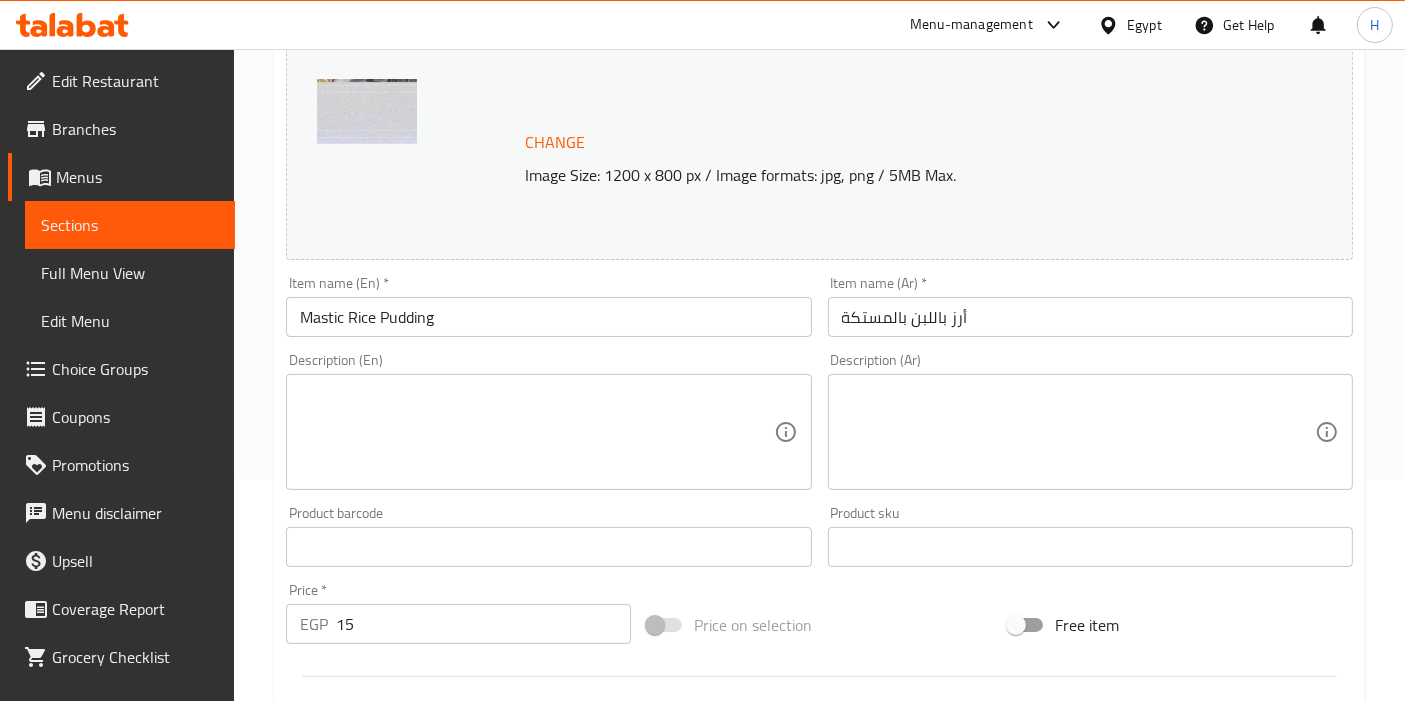 click at bounding box center (367, 129) 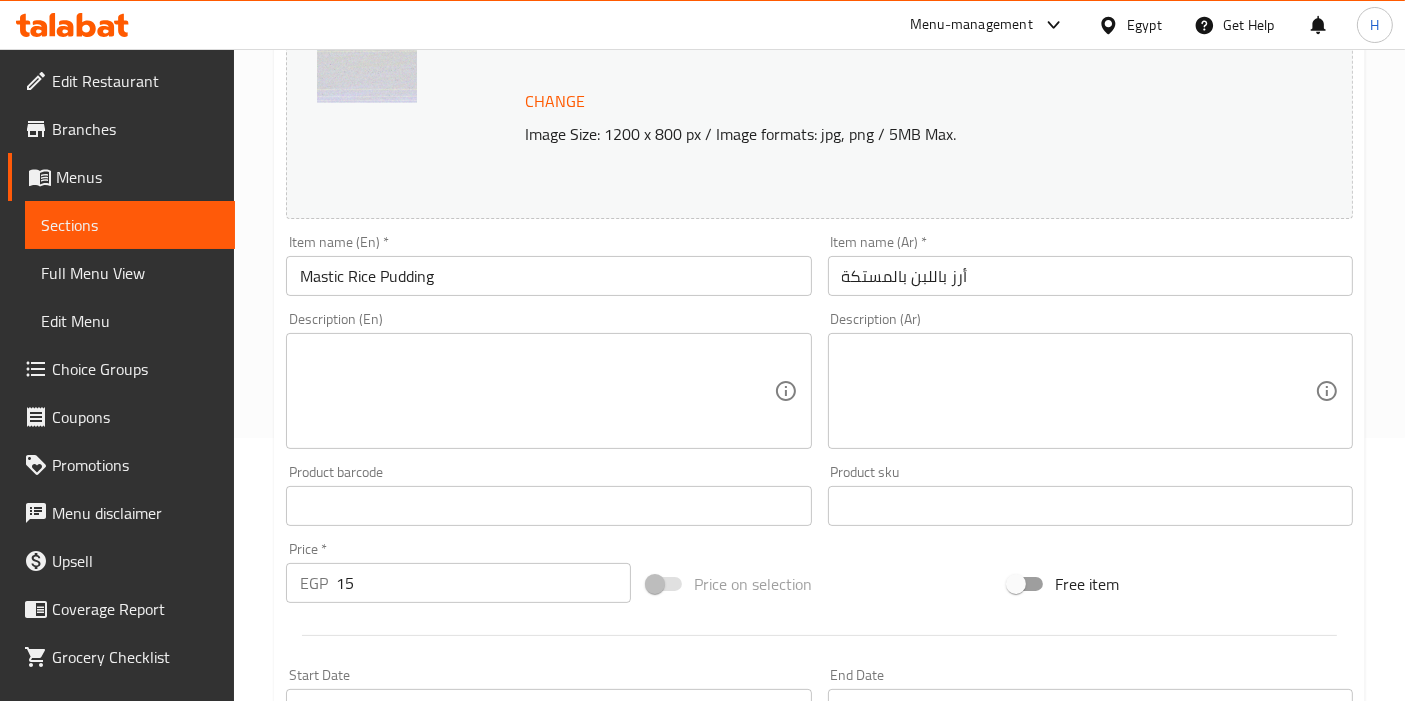 scroll, scrollTop: 0, scrollLeft: 0, axis: both 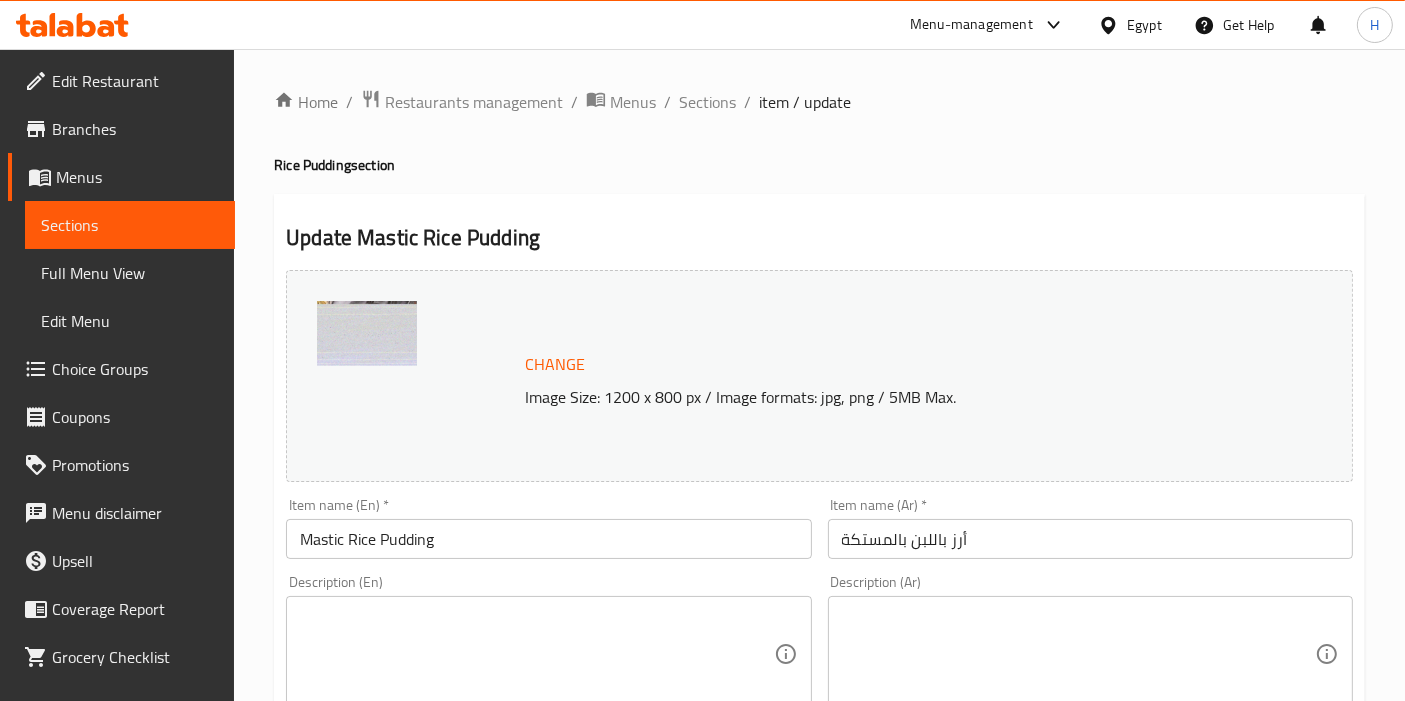 click at bounding box center [367, 351] 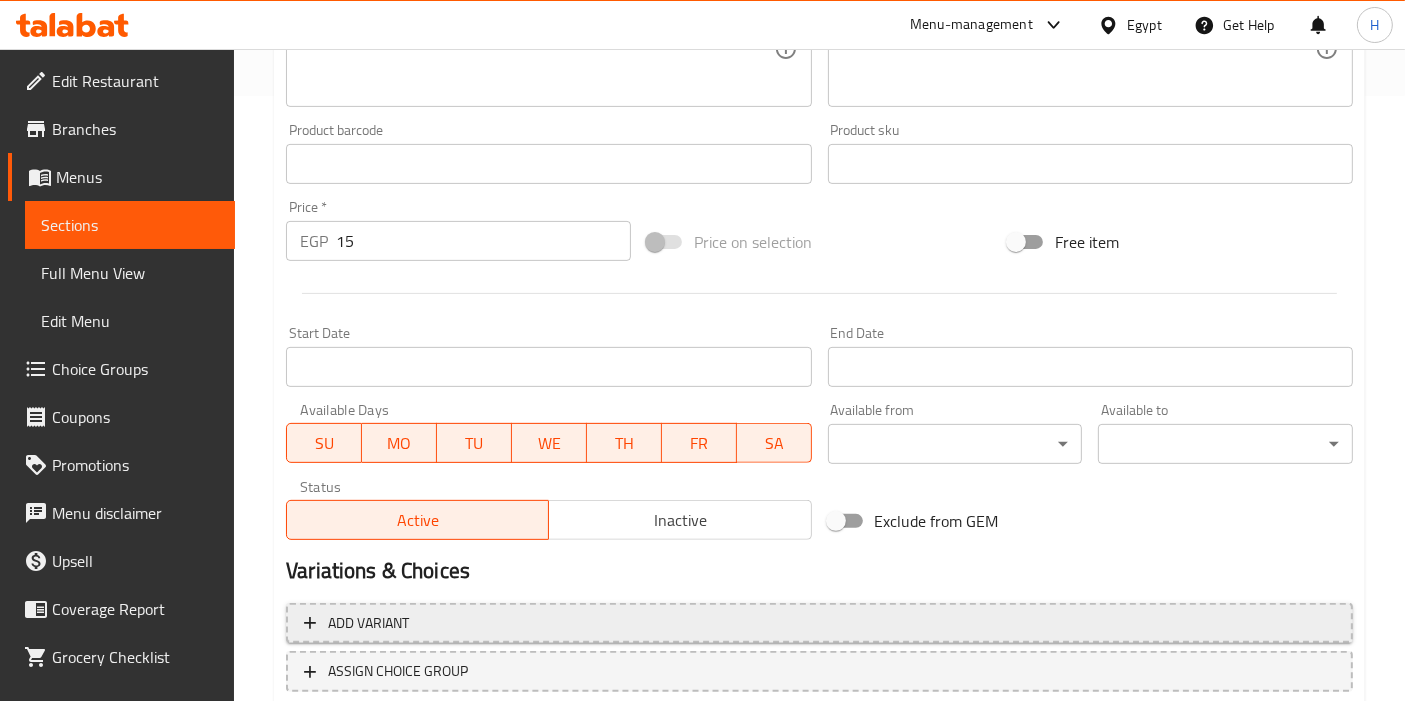 scroll, scrollTop: 738, scrollLeft: 0, axis: vertical 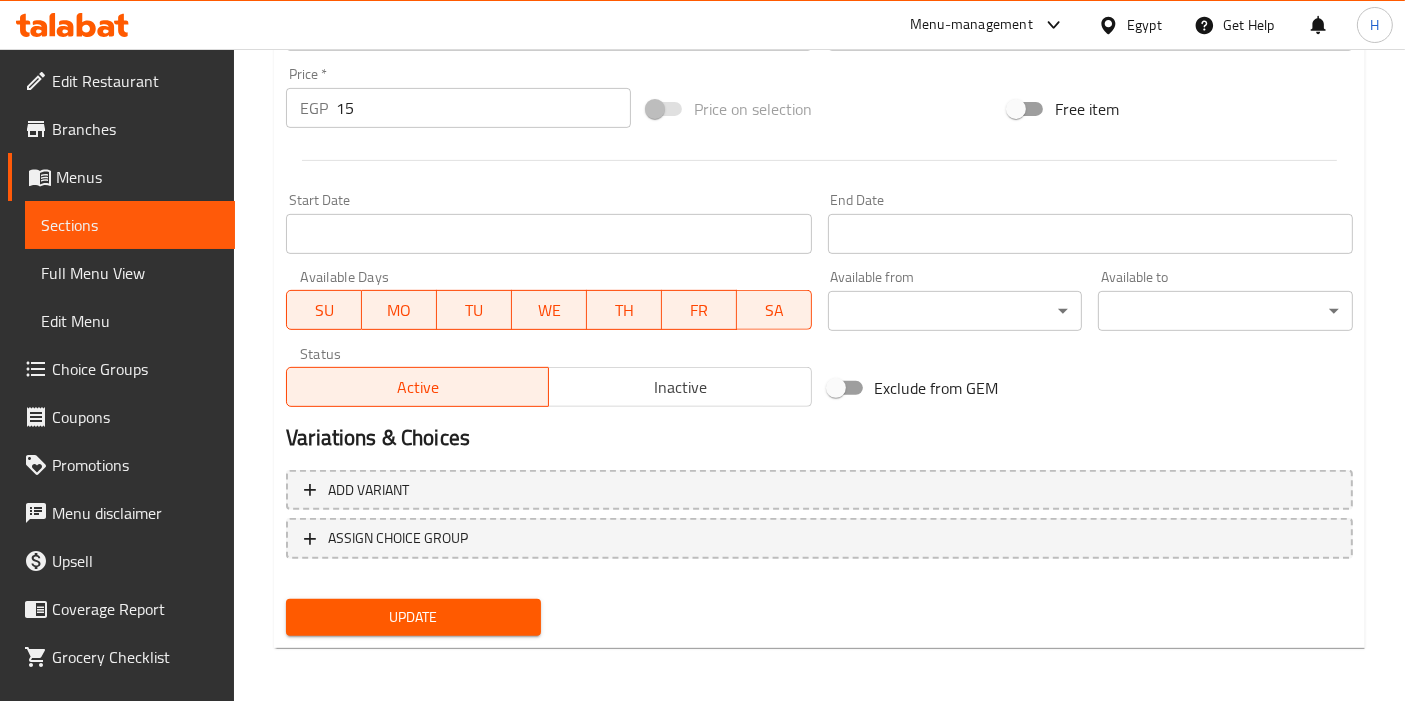 click on "Update" at bounding box center (413, 617) 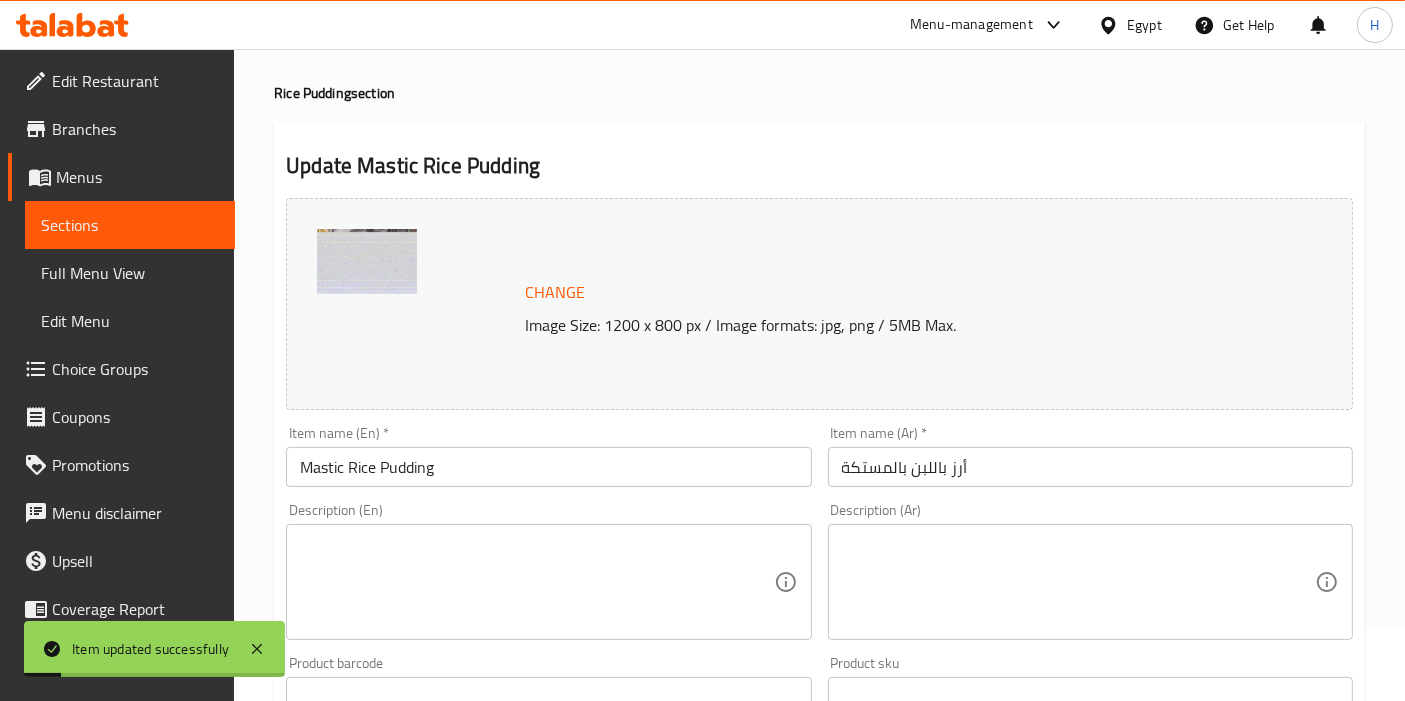 scroll, scrollTop: 0, scrollLeft: 0, axis: both 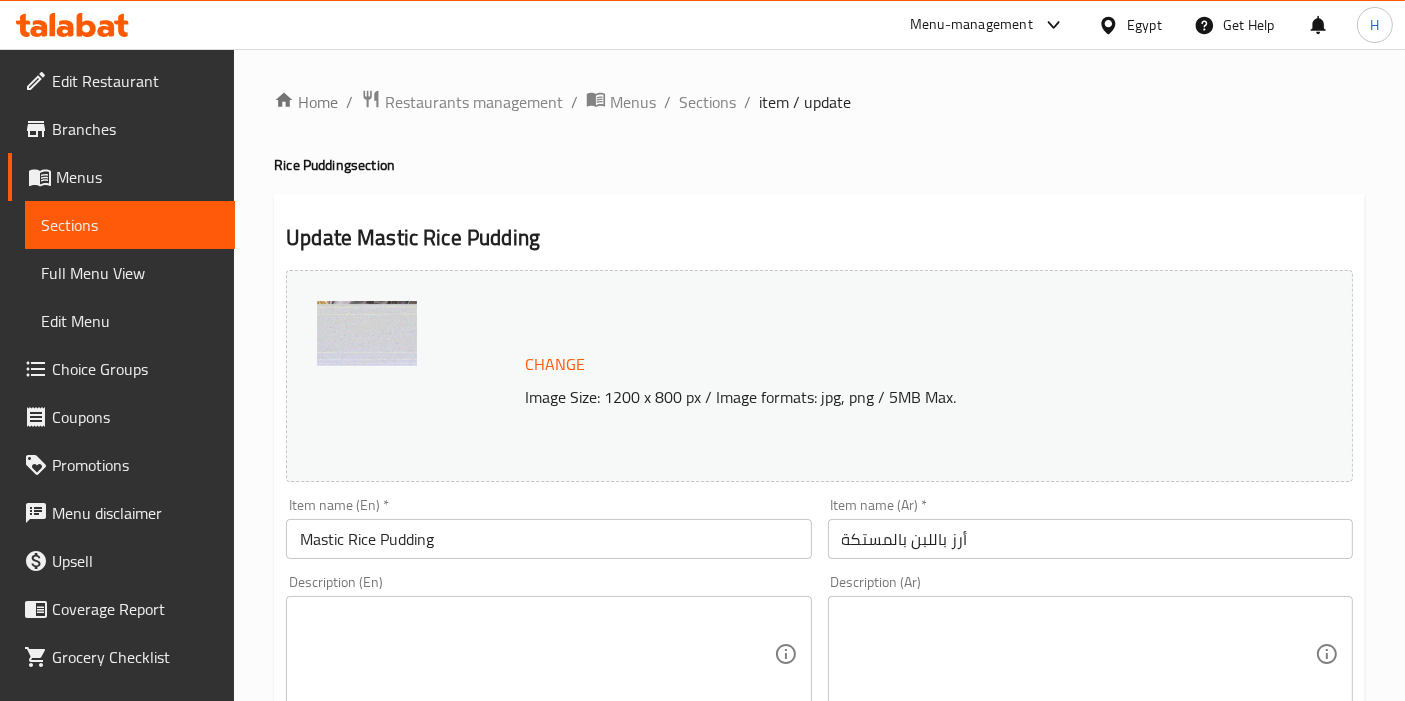 click at bounding box center (367, 351) 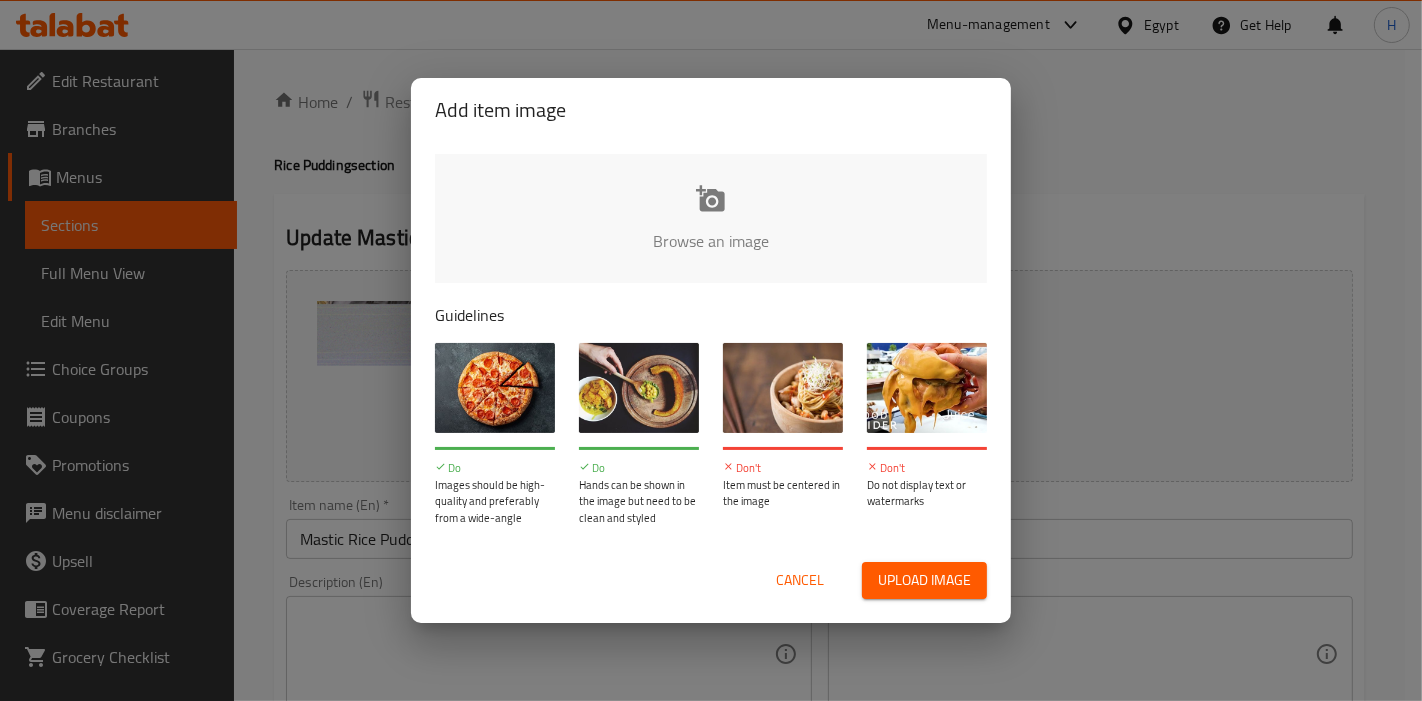click at bounding box center (1387, 247) 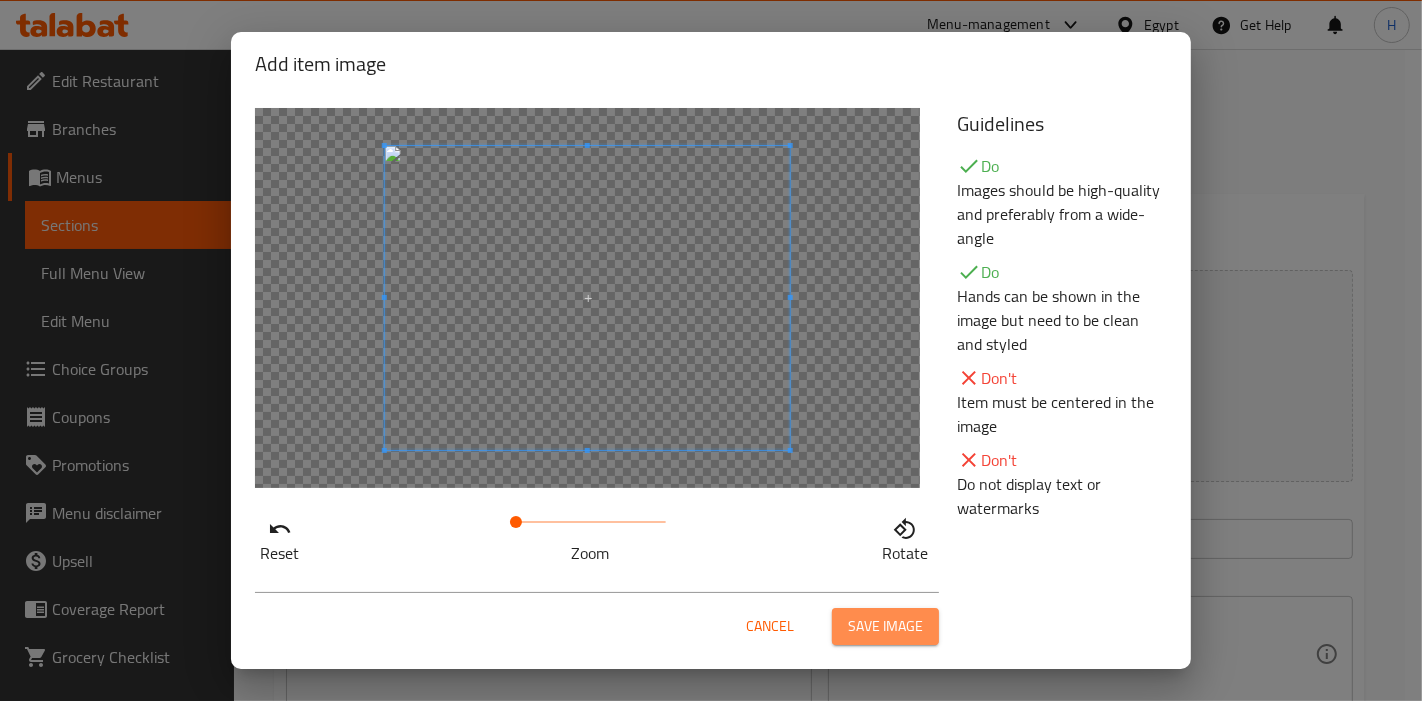 click on "Save image" at bounding box center [885, 626] 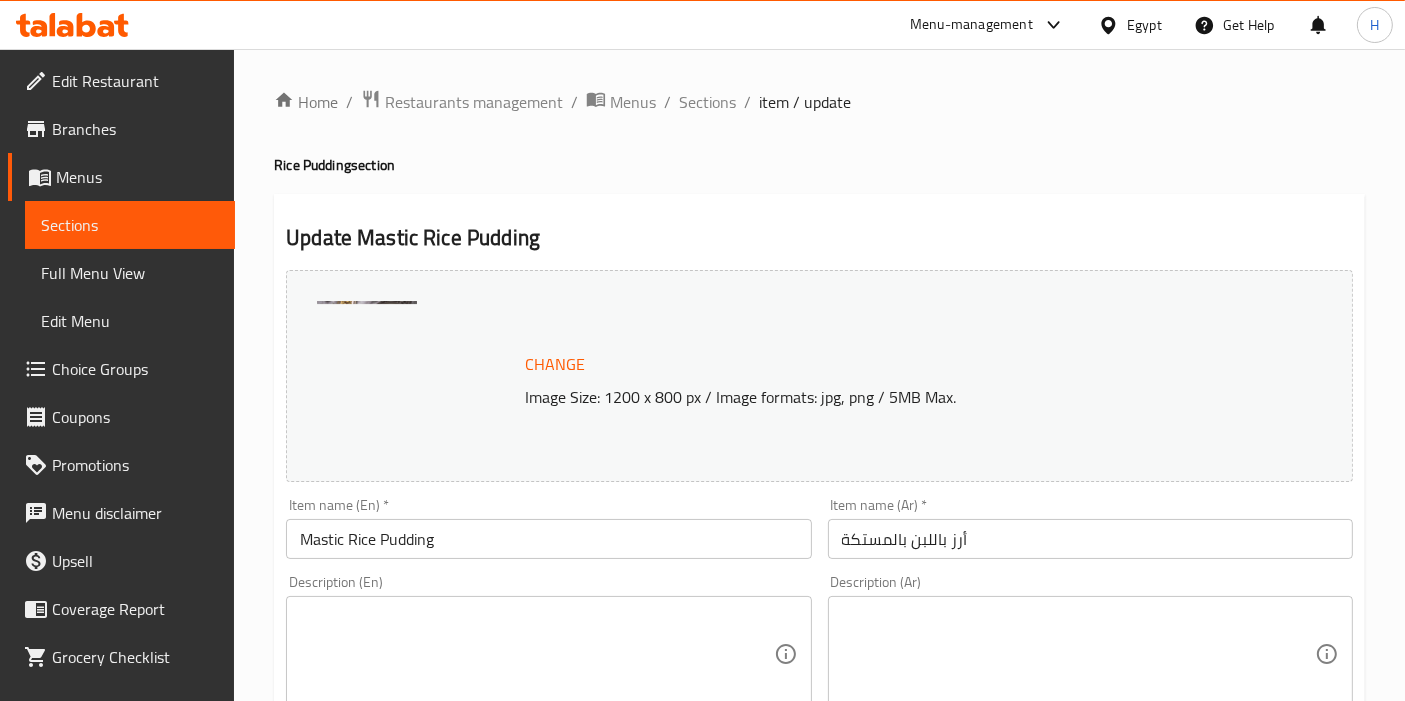 click at bounding box center [367, 351] 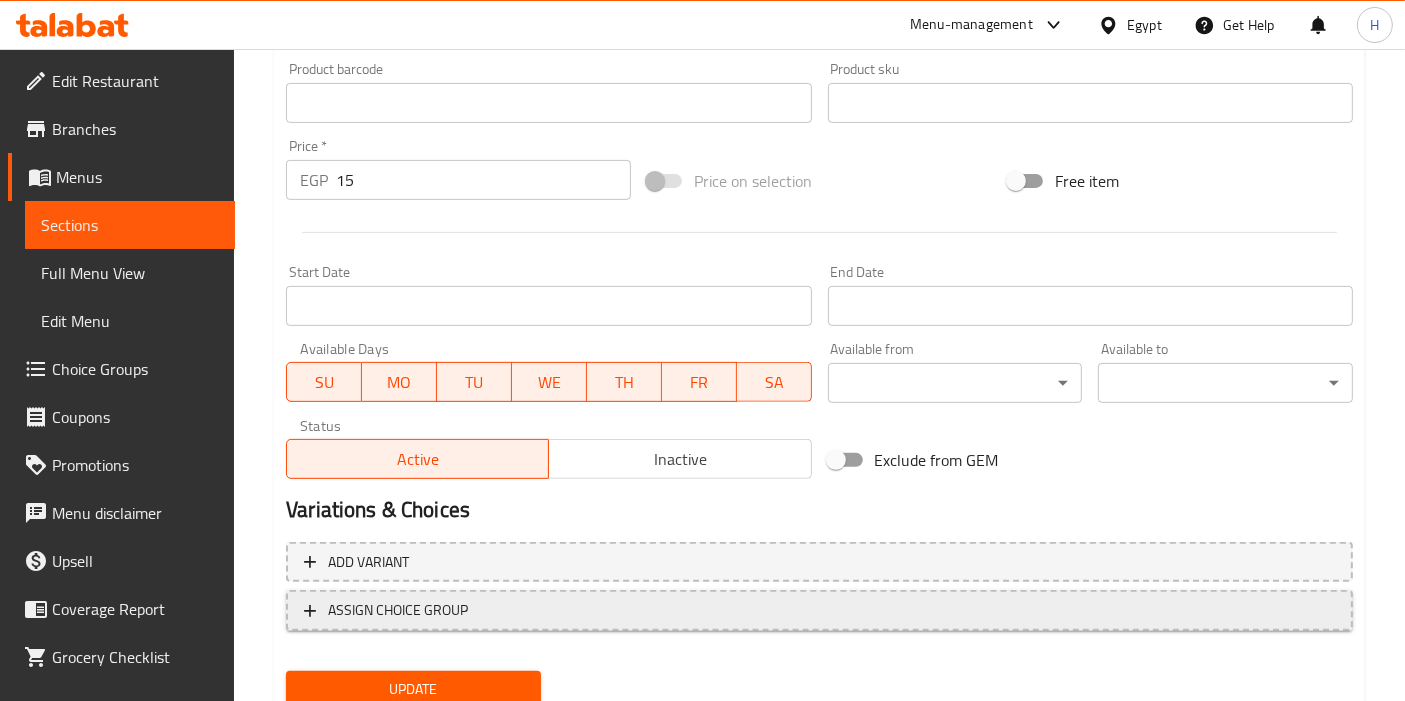 scroll, scrollTop: 738, scrollLeft: 0, axis: vertical 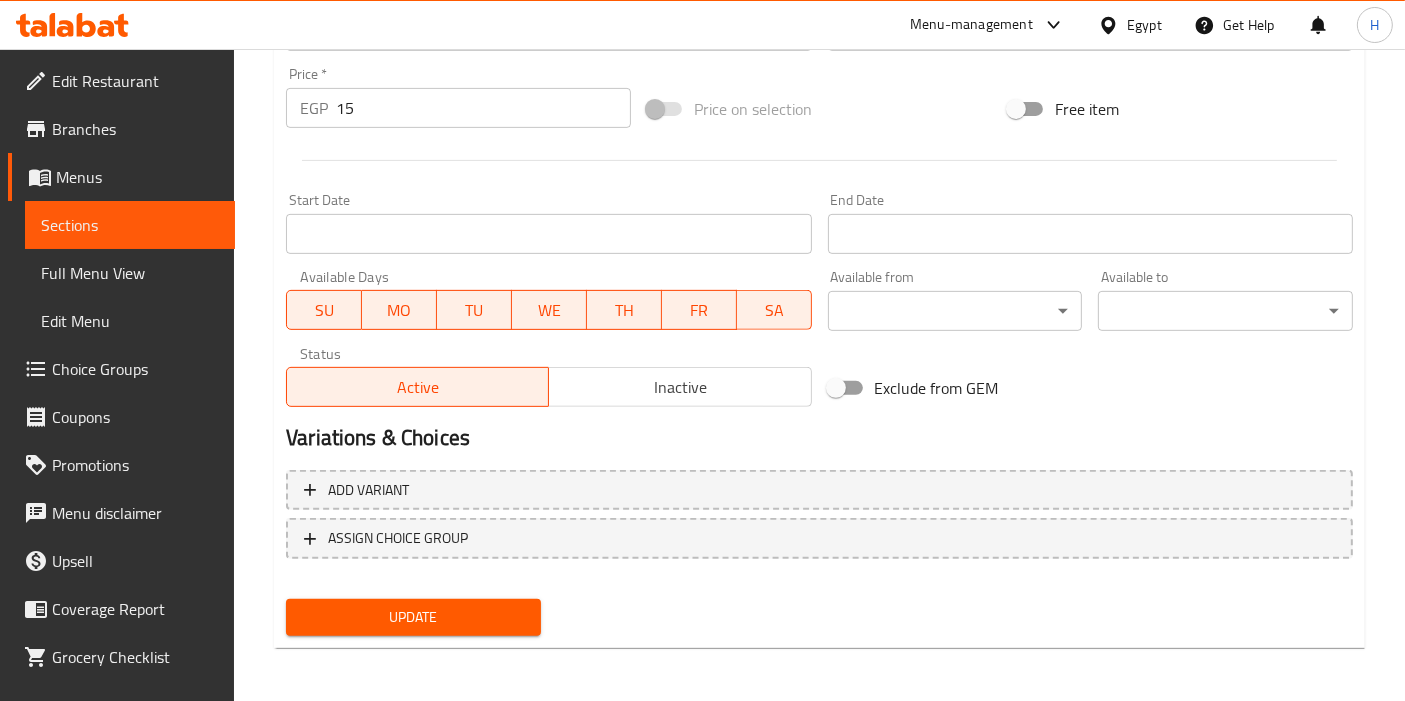 click on "Update" at bounding box center [413, 617] 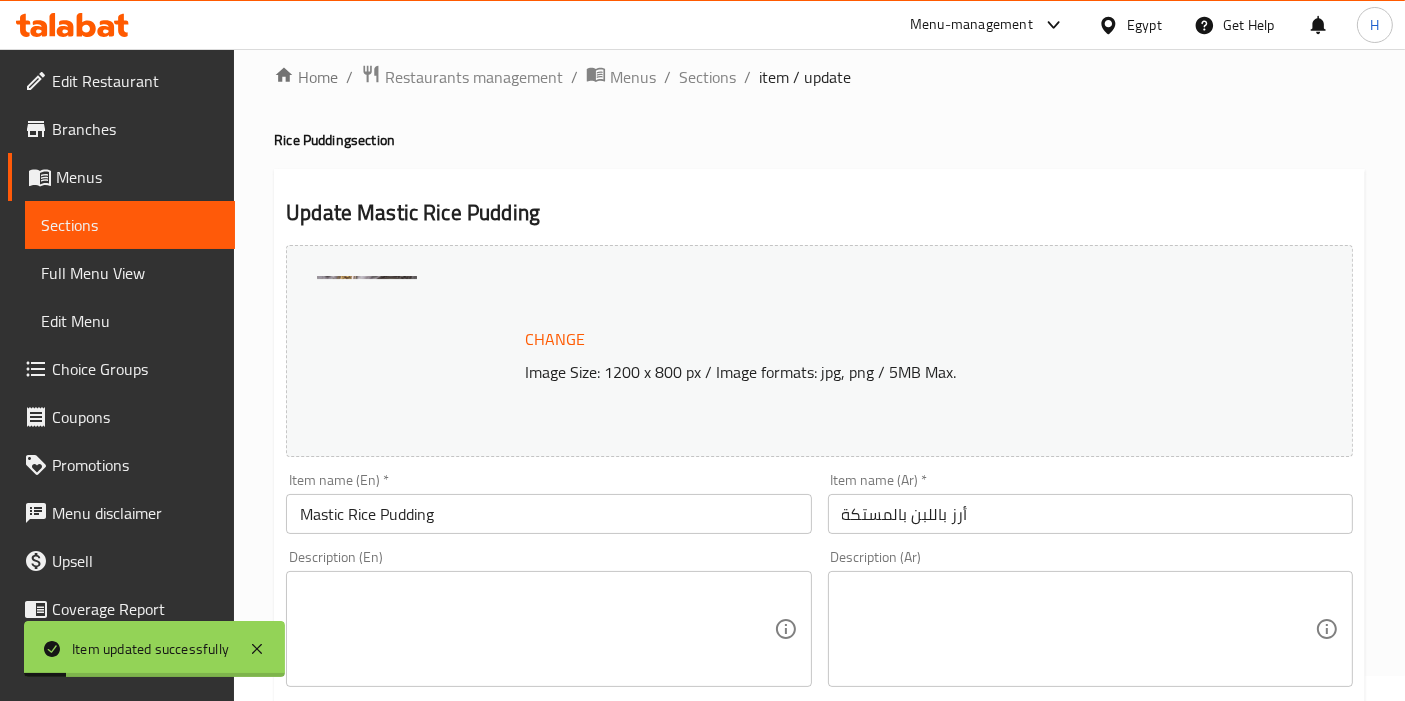 scroll, scrollTop: 0, scrollLeft: 0, axis: both 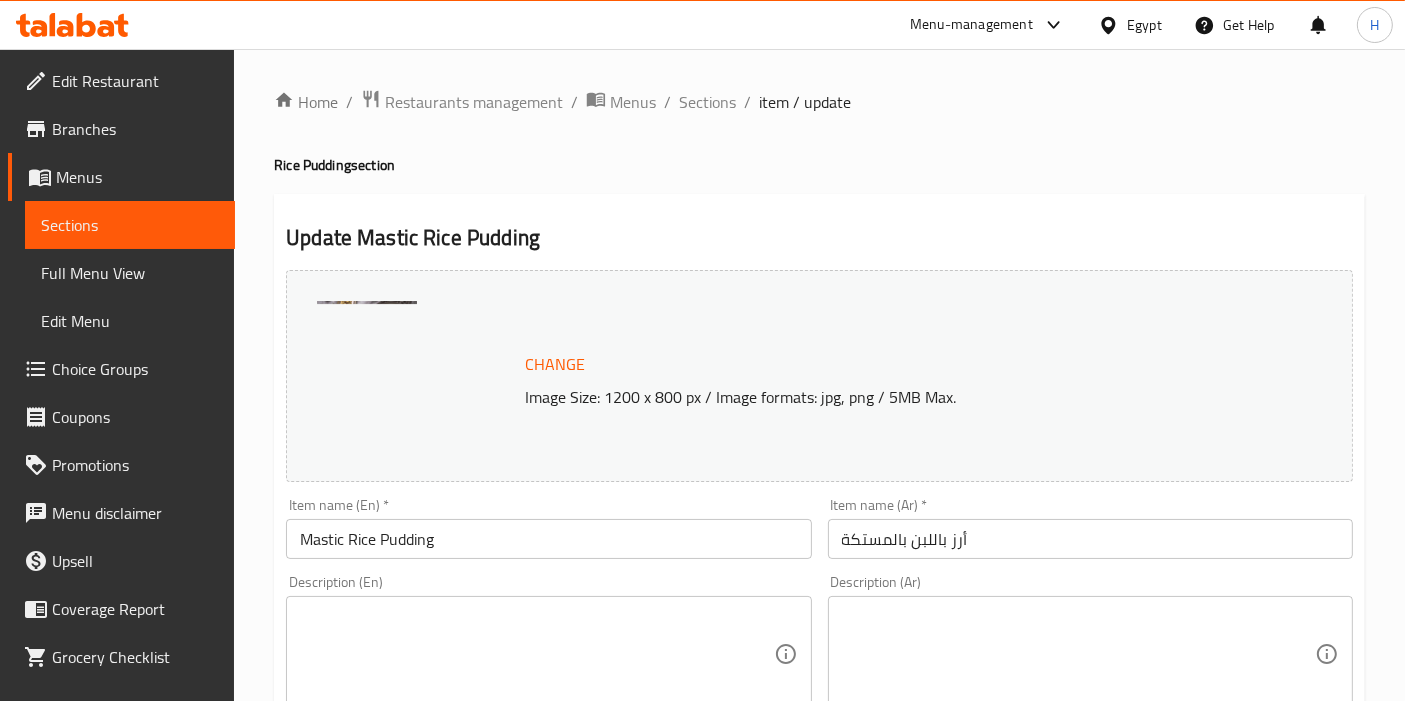 drag, startPoint x: 0, startPoint y: 0, endPoint x: 165, endPoint y: 219, distance: 274.20065 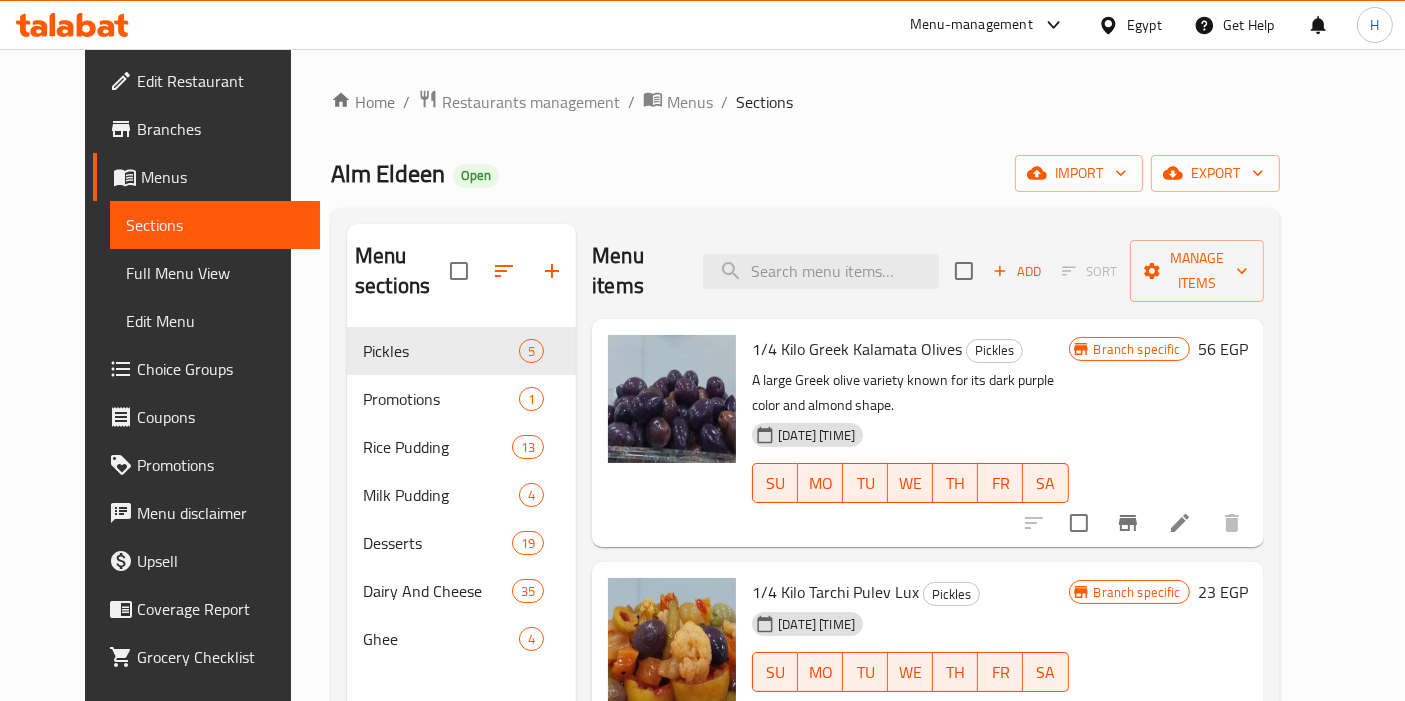 click on "Full Menu View" at bounding box center (215, 273) 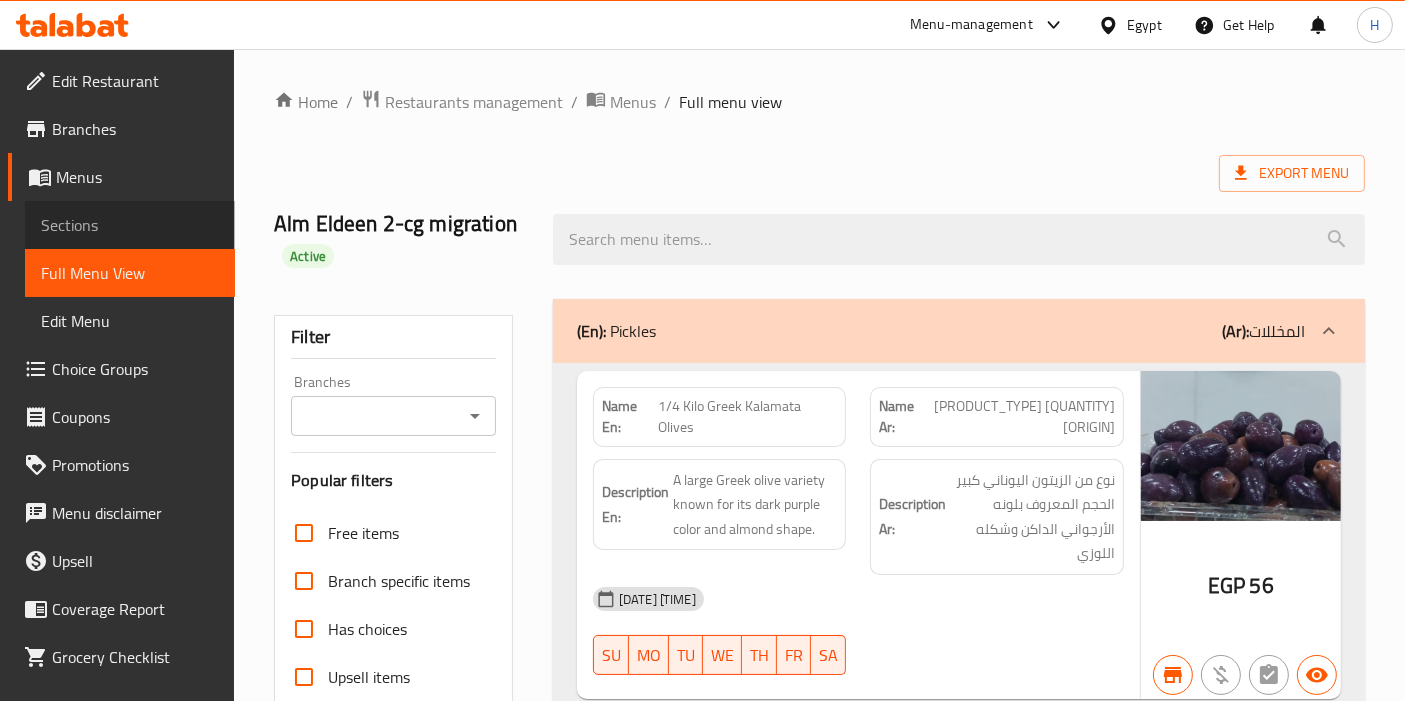 click on "Sections" at bounding box center (130, 225) 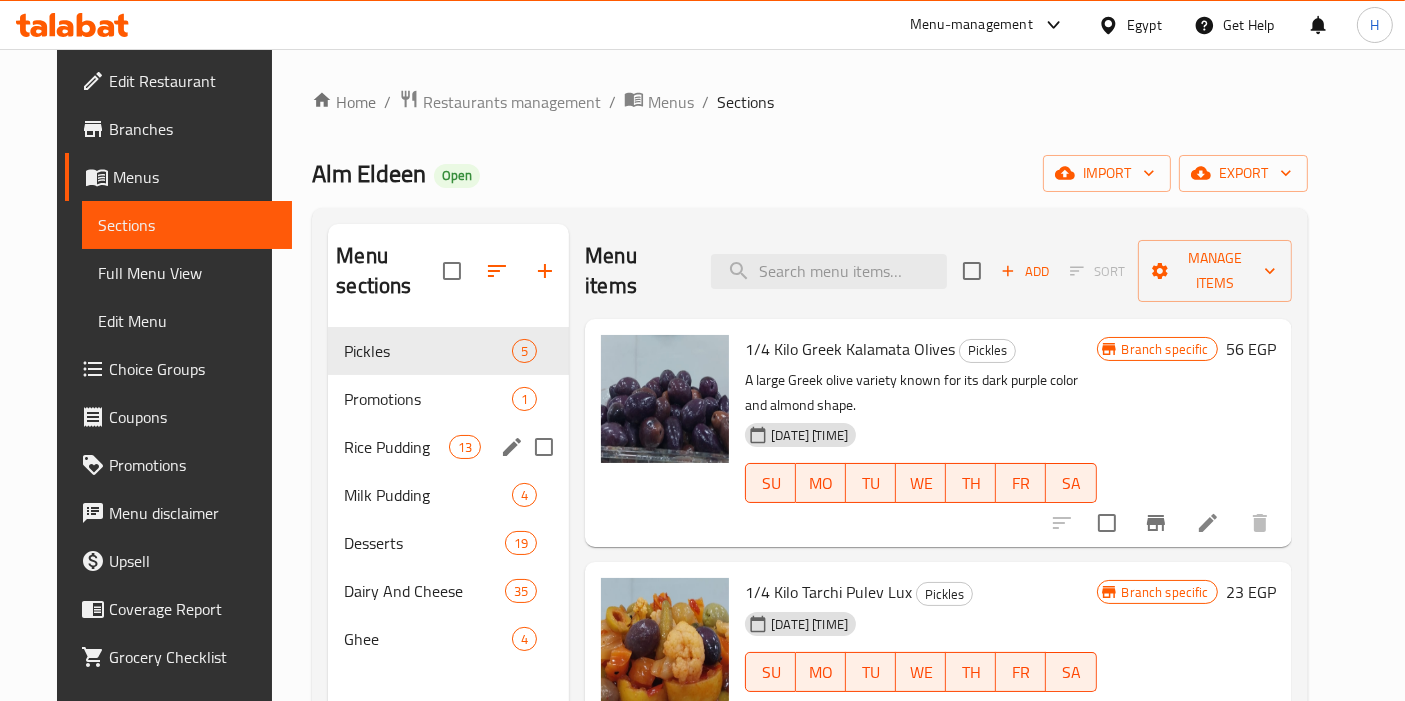 click on "Rice Pudding" at bounding box center [396, 447] 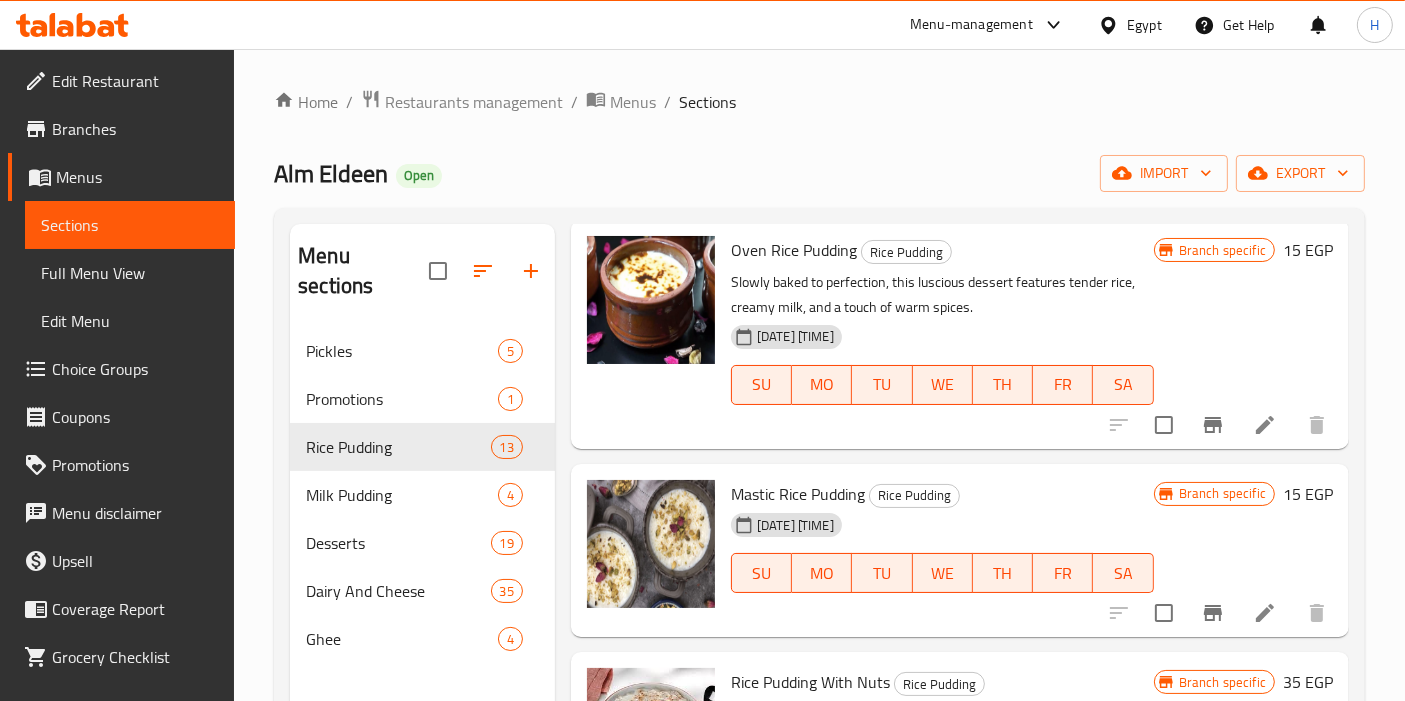 scroll, scrollTop: 444, scrollLeft: 0, axis: vertical 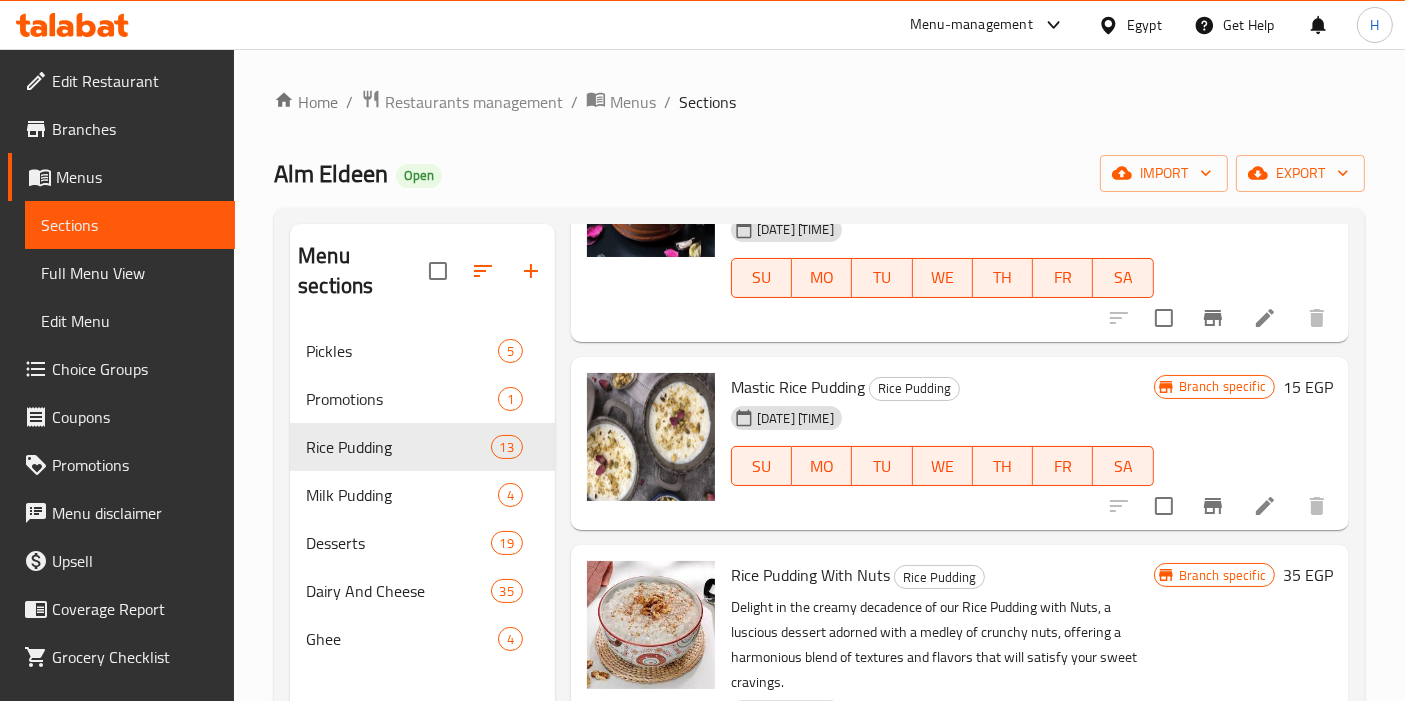 click at bounding box center [1265, 506] 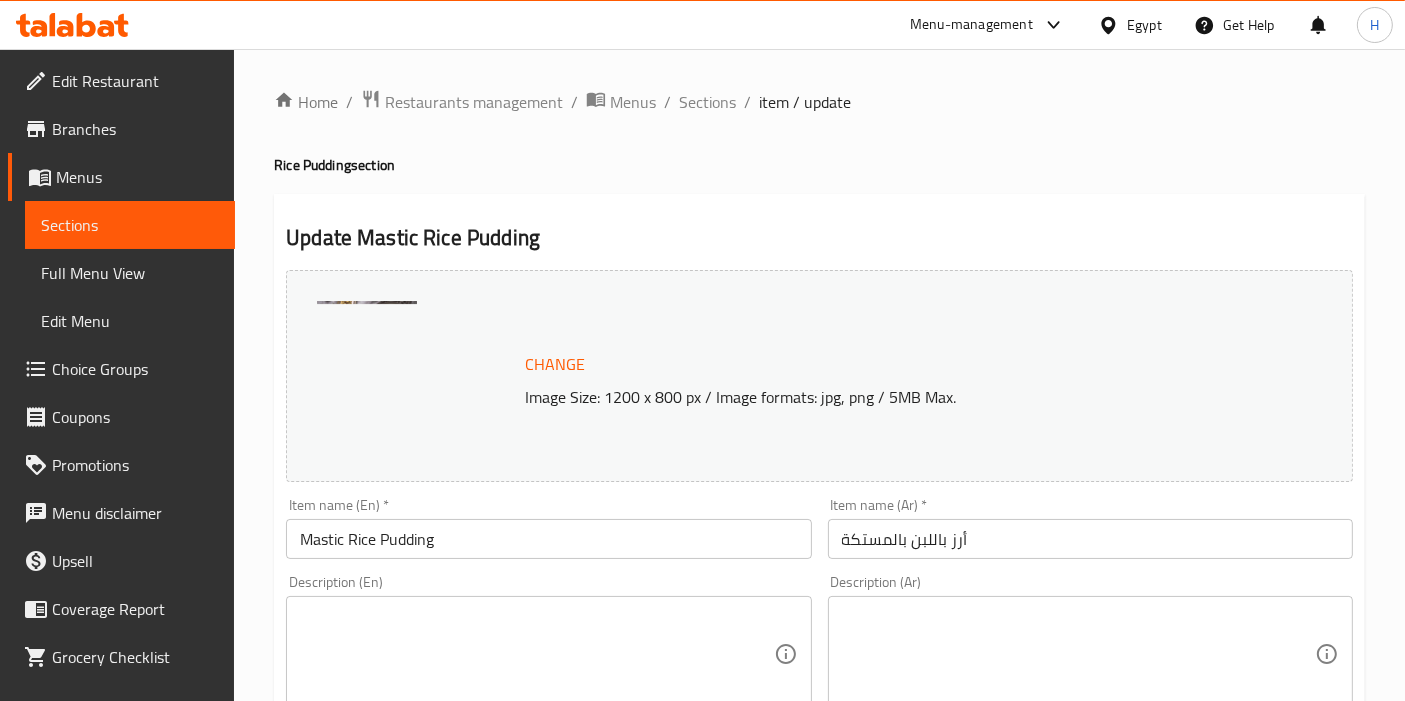 click on "Change" at bounding box center [555, 364] 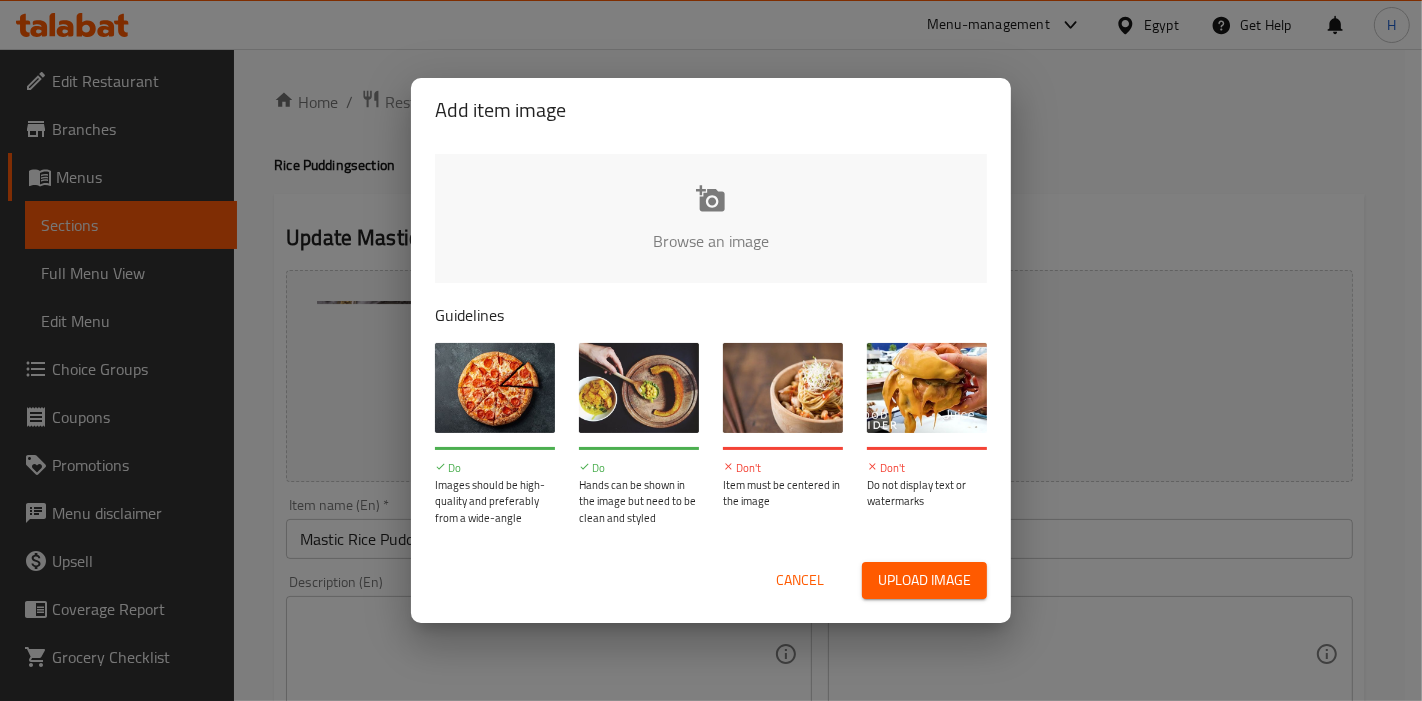 click at bounding box center [1387, 247] 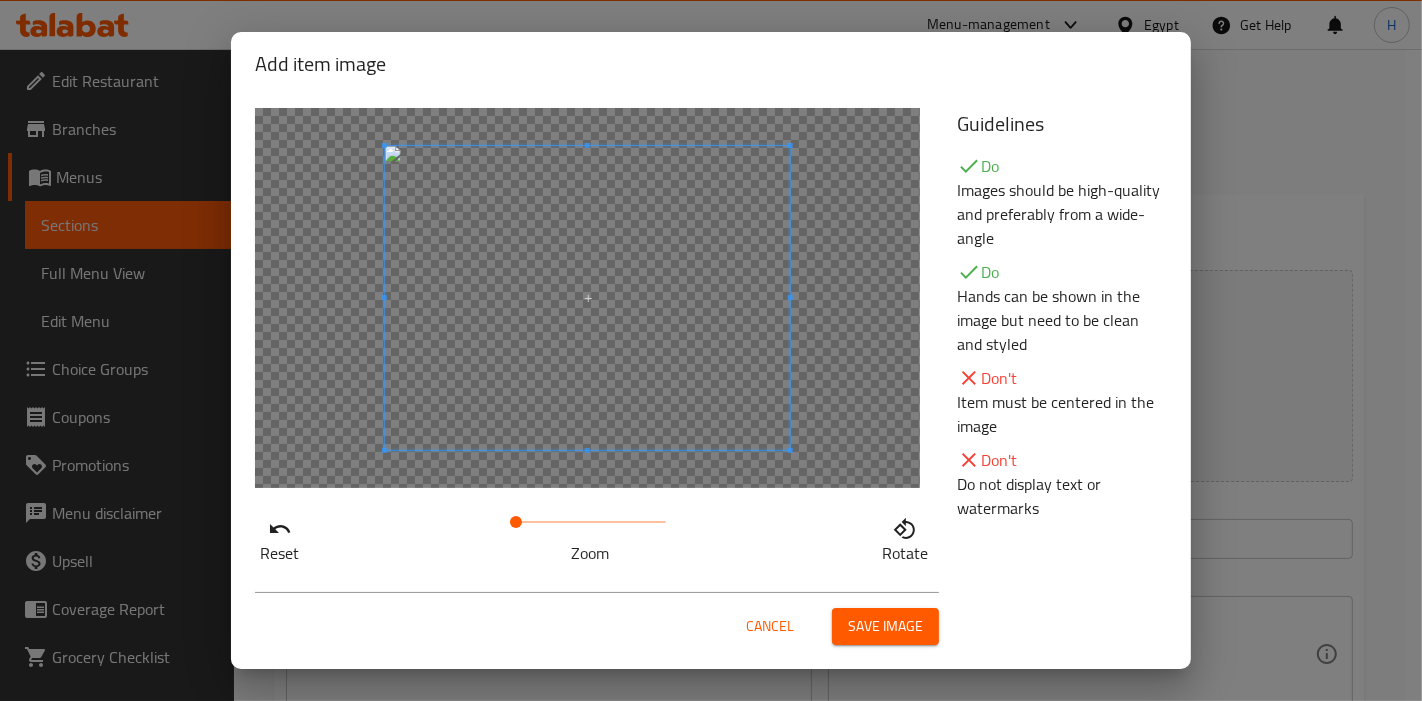 click at bounding box center [587, 298] 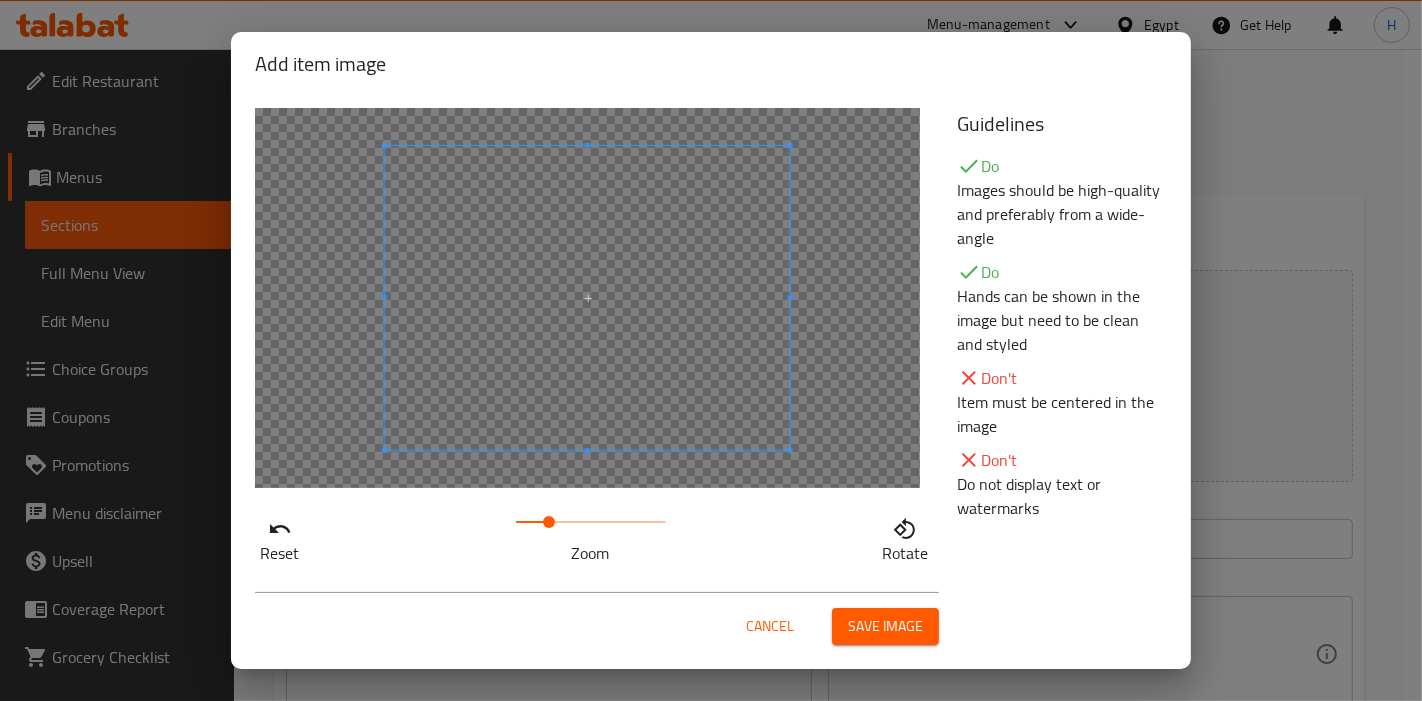drag, startPoint x: 514, startPoint y: 515, endPoint x: 542, endPoint y: 515, distance: 28 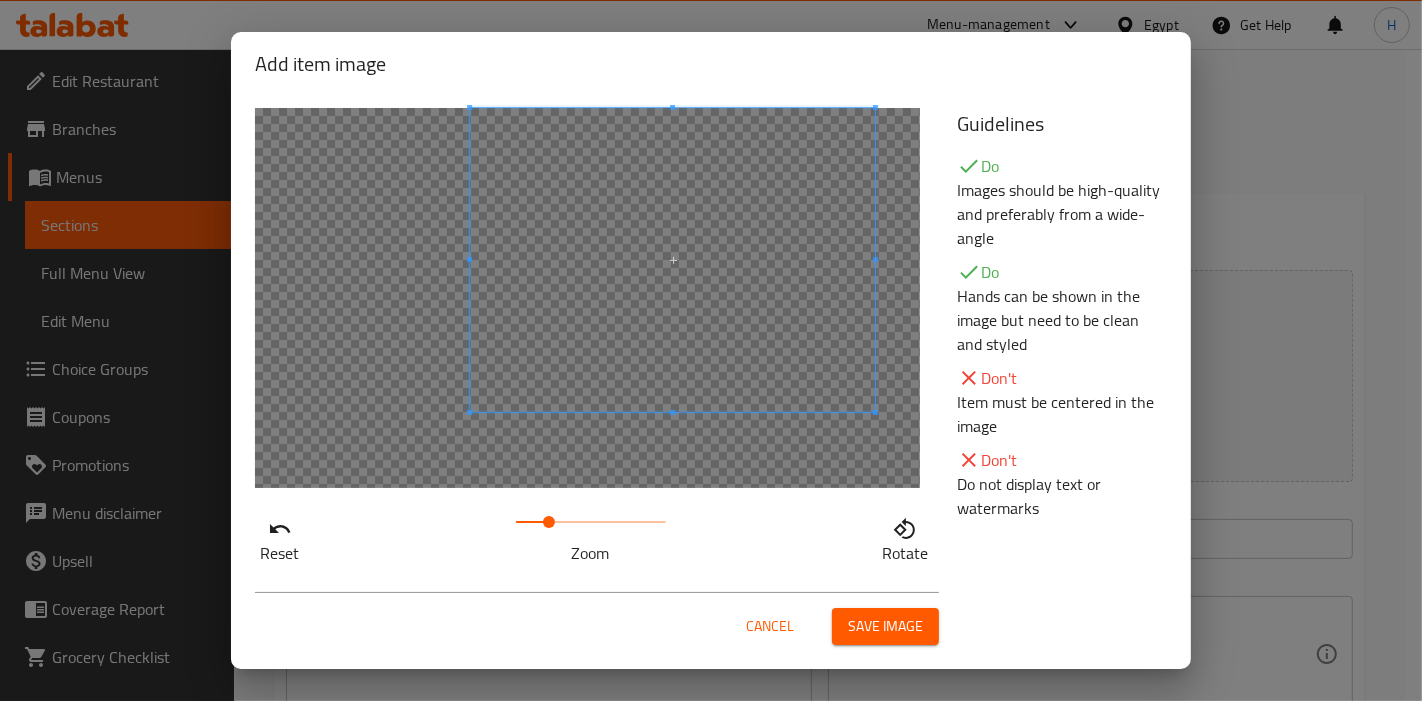 click at bounding box center [672, 260] 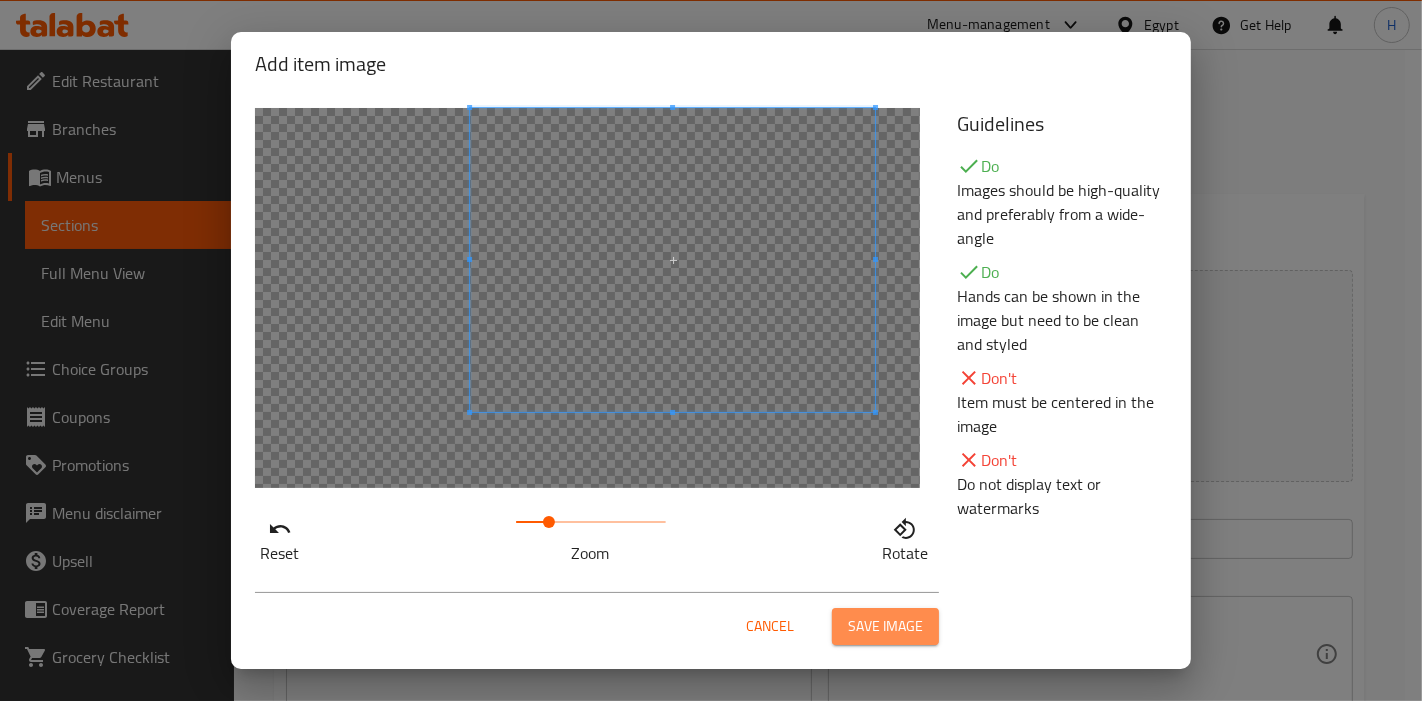 click on "Save image" at bounding box center [885, 626] 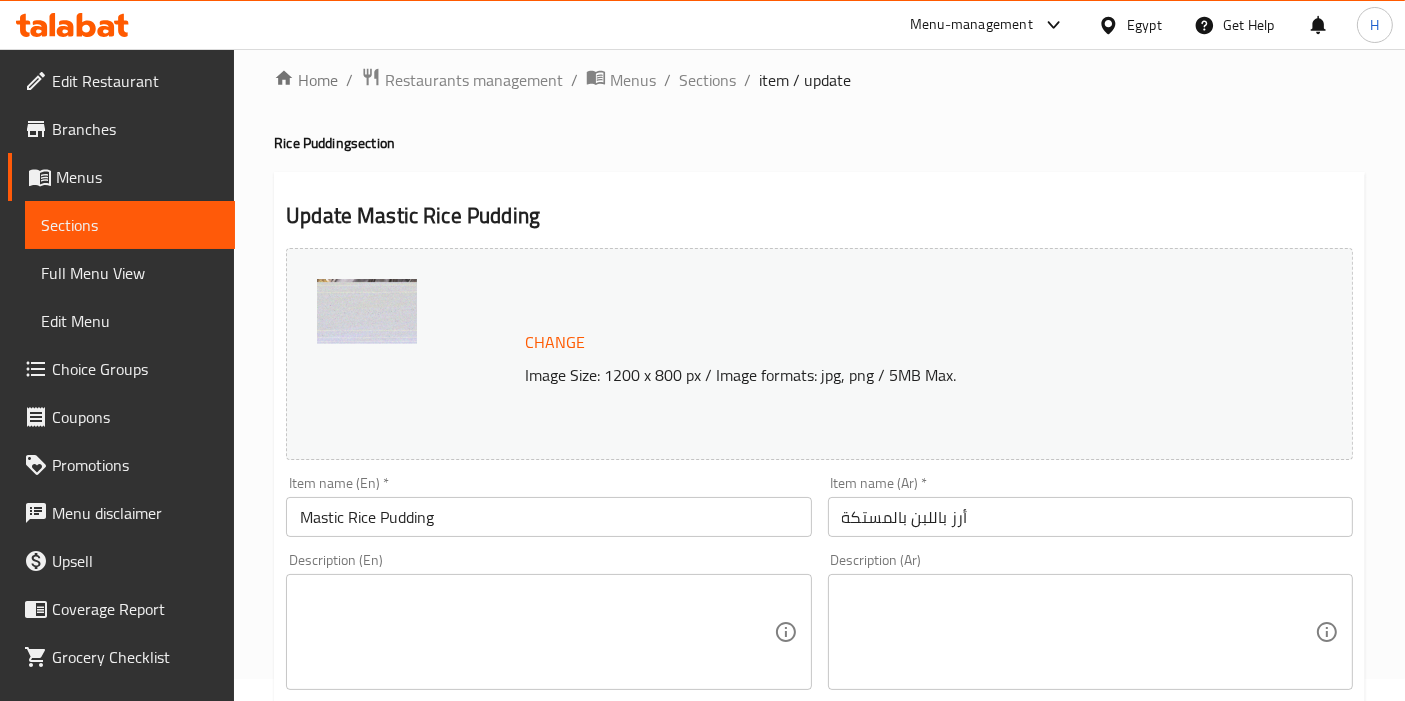 scroll, scrollTop: 738, scrollLeft: 0, axis: vertical 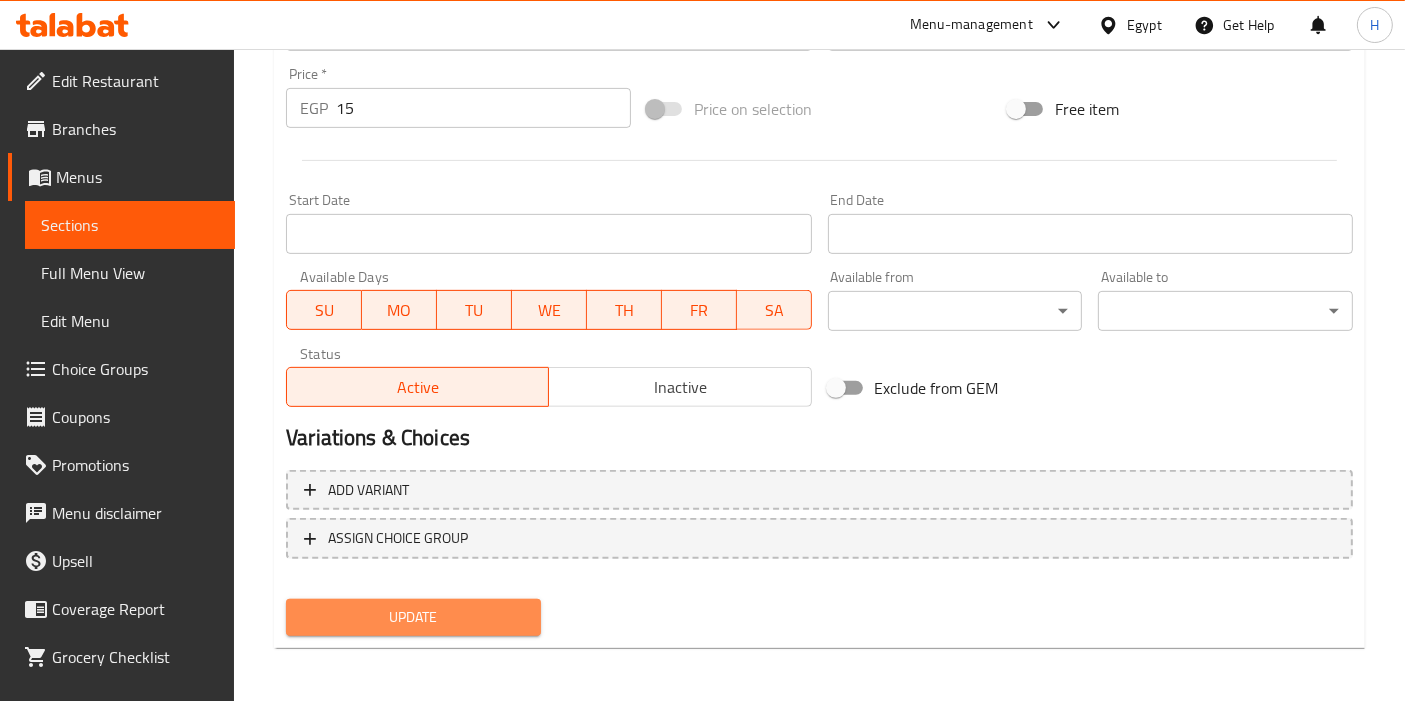 click on "Update" at bounding box center (413, 617) 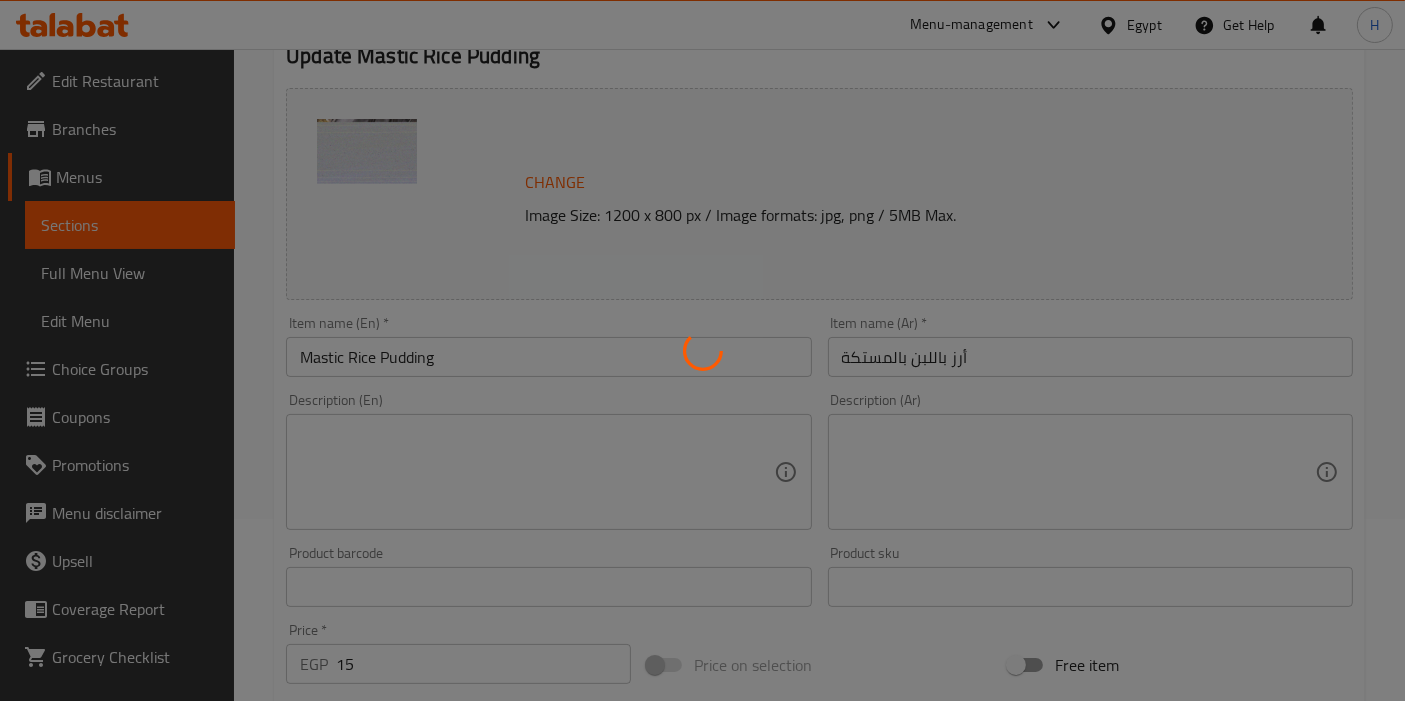 scroll, scrollTop: 0, scrollLeft: 0, axis: both 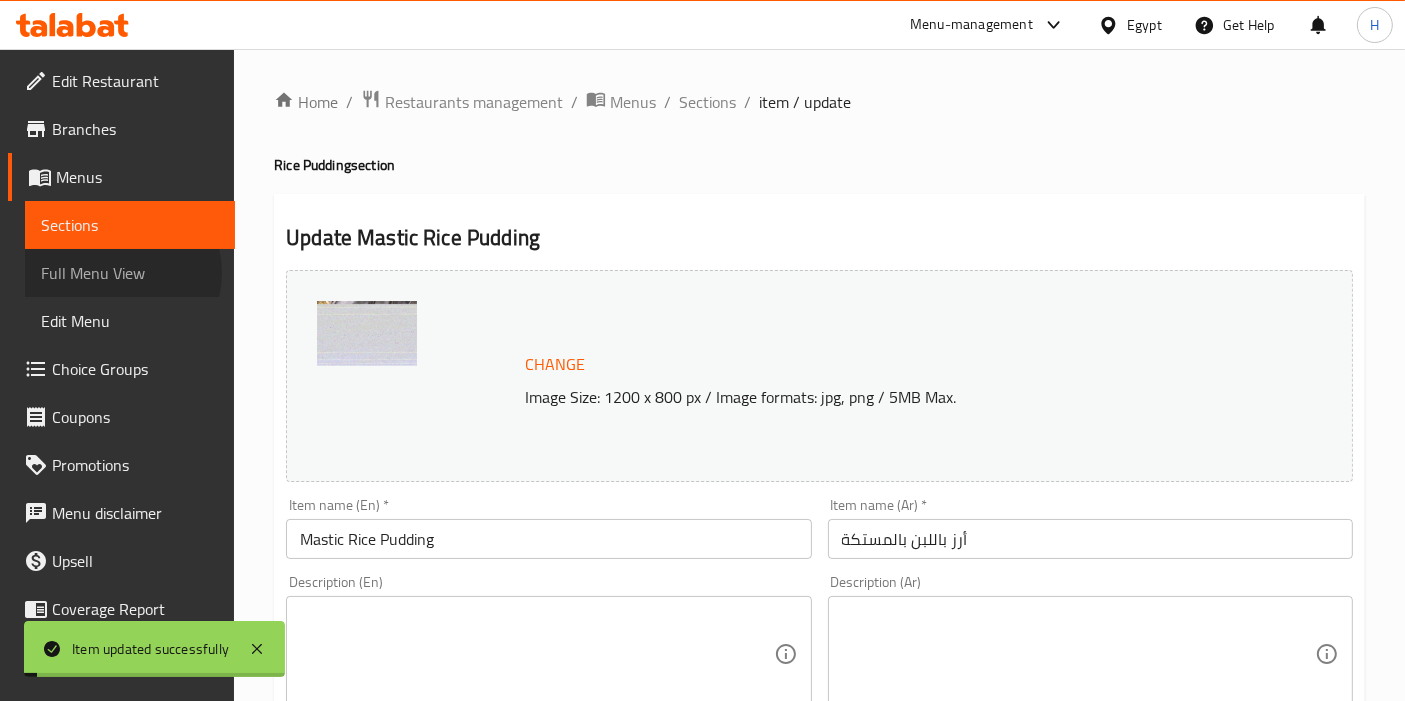 click on "Full Menu View" at bounding box center [130, 273] 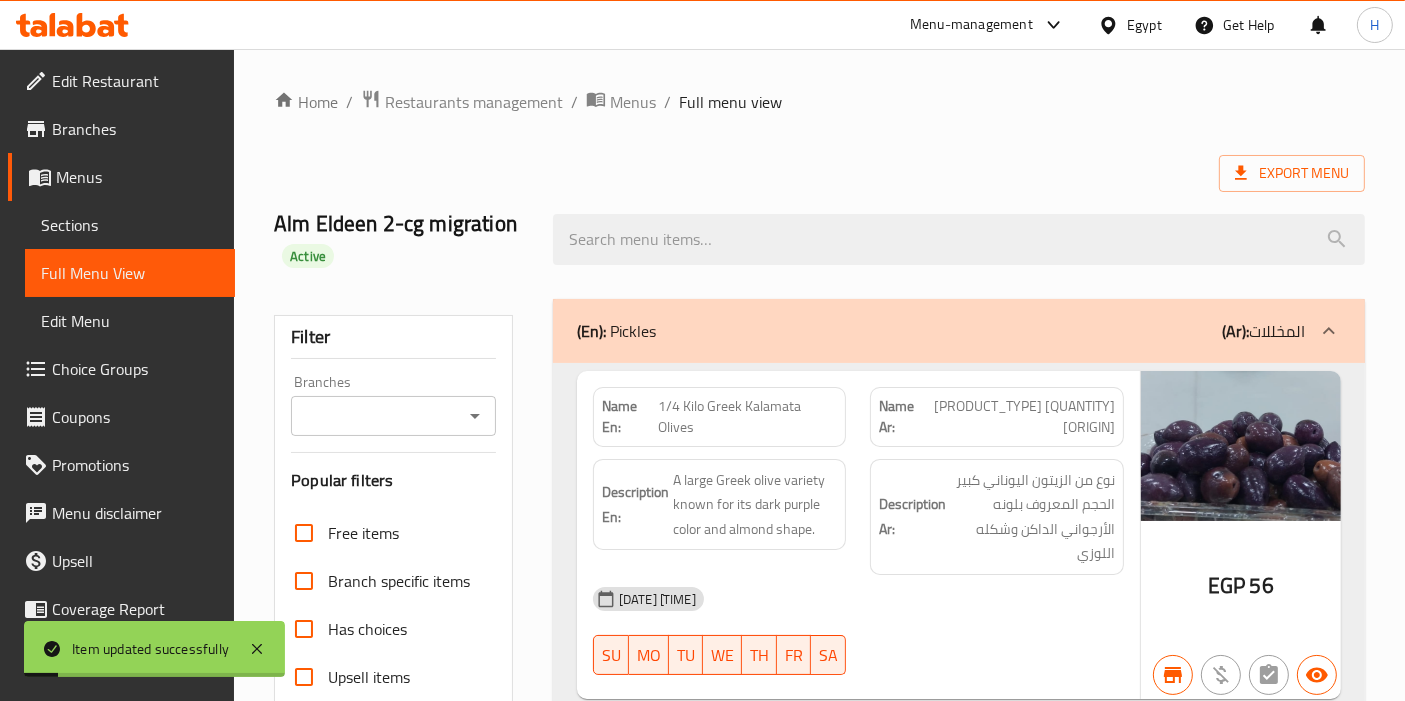 click on "Sections" at bounding box center (130, 225) 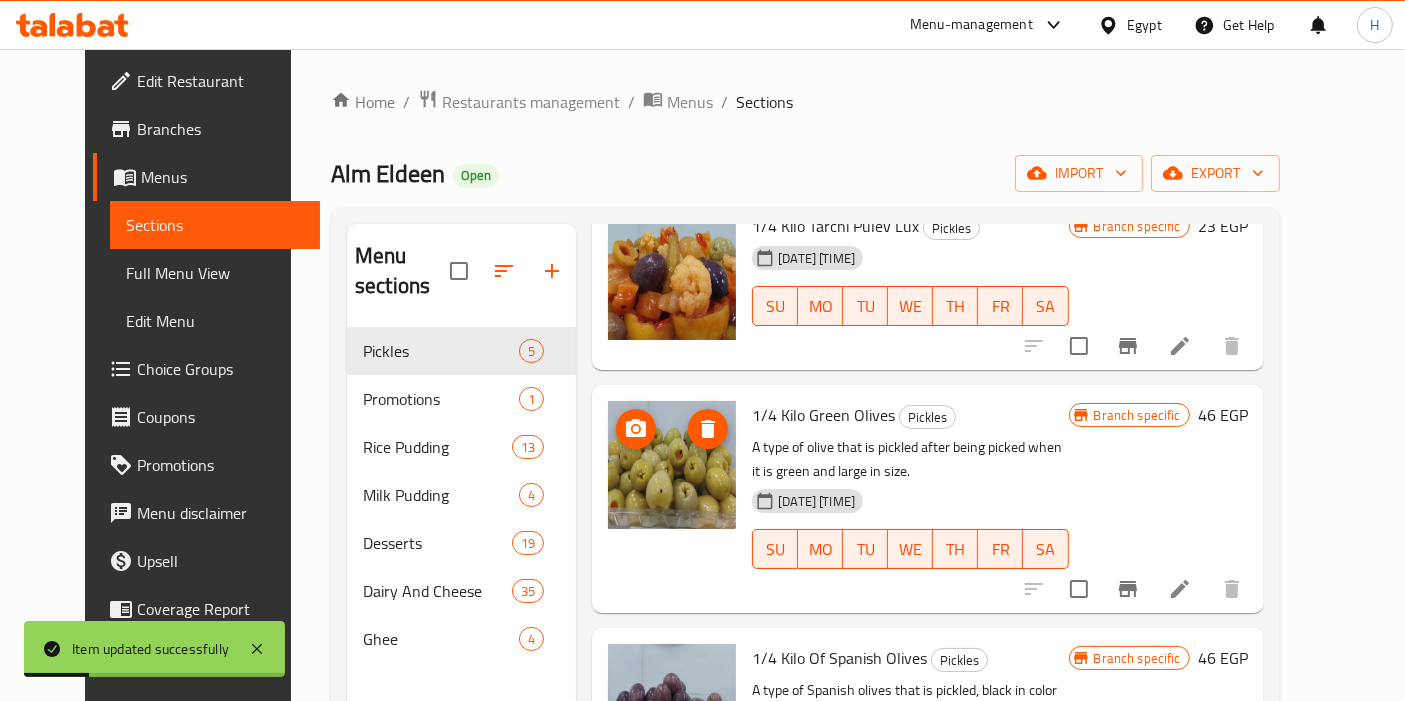 scroll, scrollTop: 430, scrollLeft: 0, axis: vertical 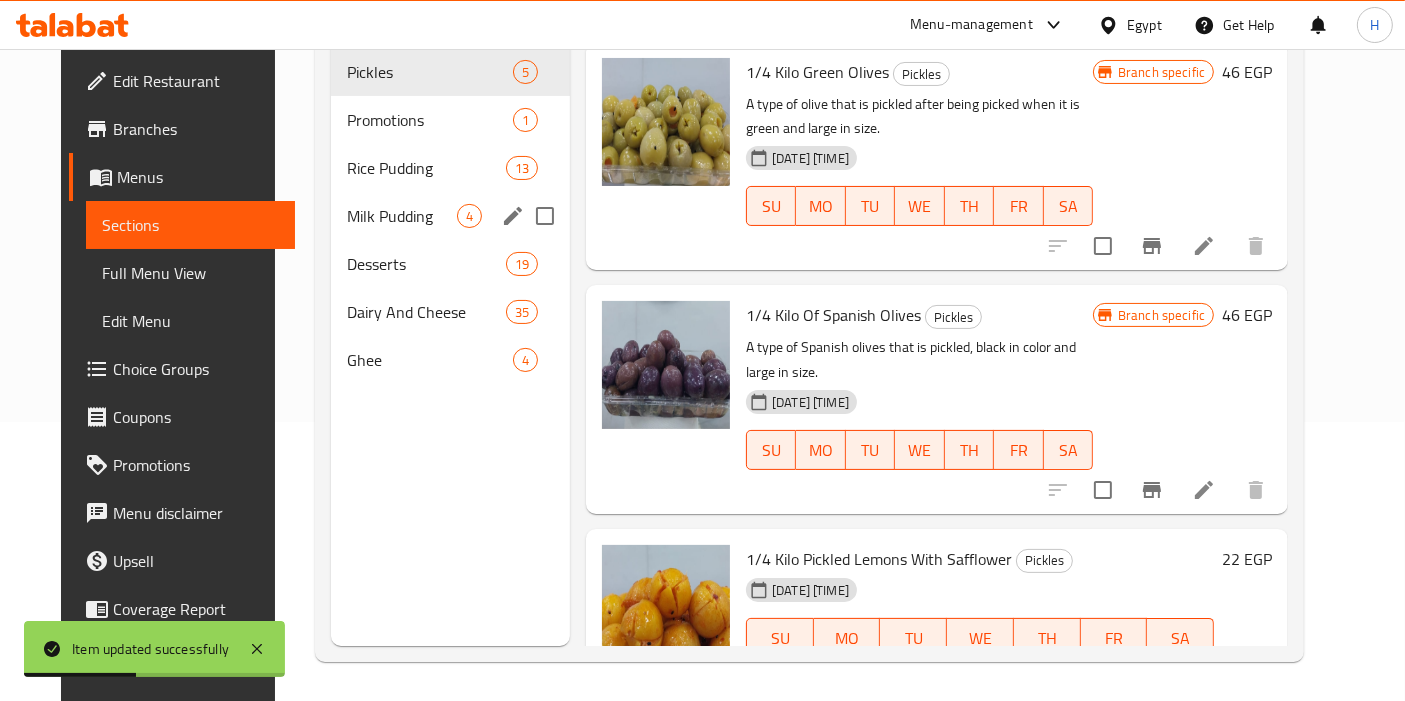 click on "Milk Pudding" at bounding box center (402, 216) 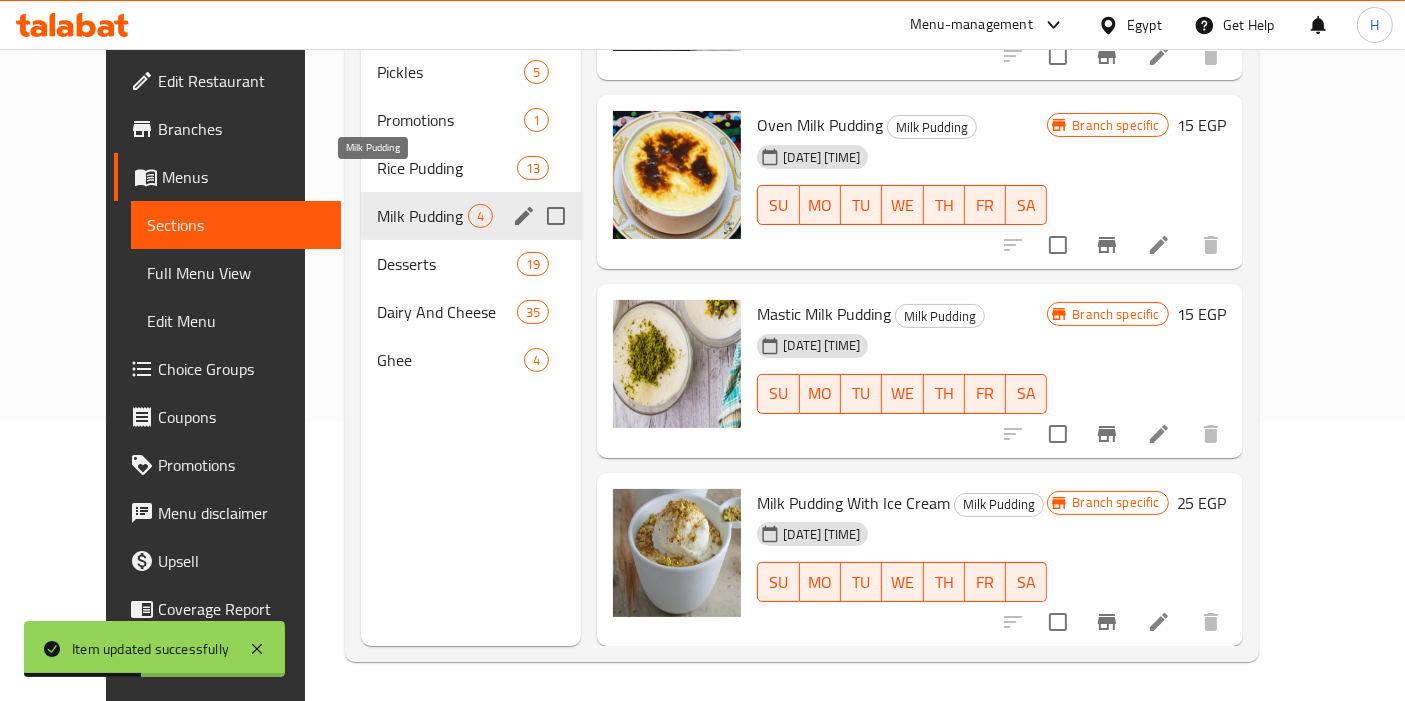 scroll, scrollTop: 102, scrollLeft: 0, axis: vertical 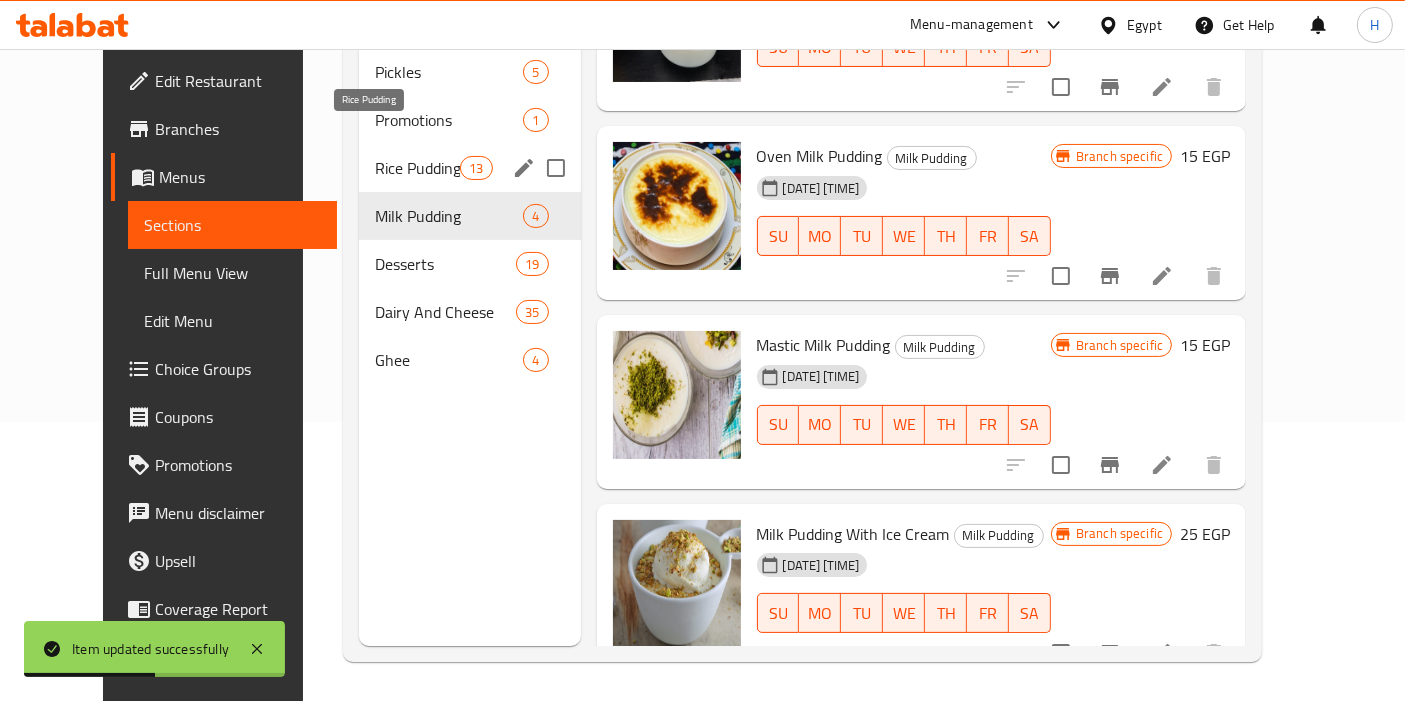 click on "Rice Pudding" at bounding box center [418, 168] 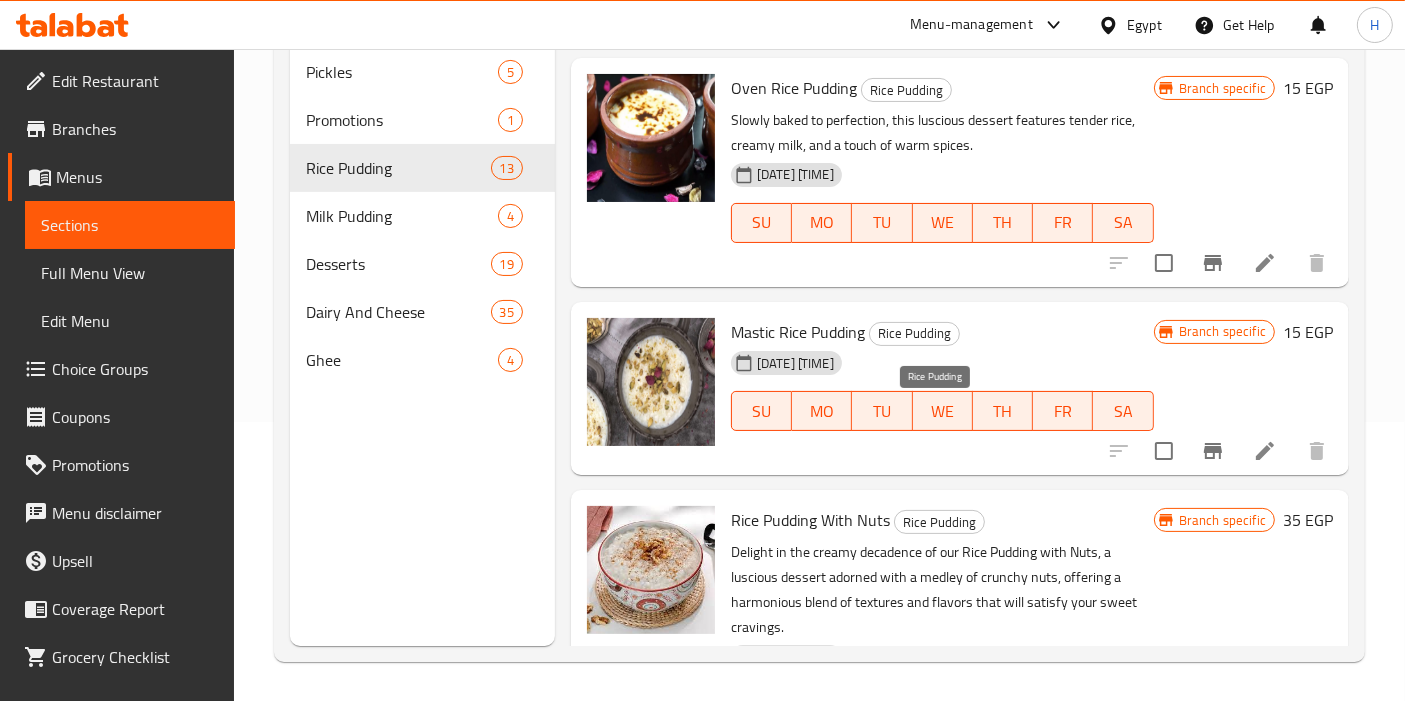 scroll, scrollTop: 0, scrollLeft: 0, axis: both 